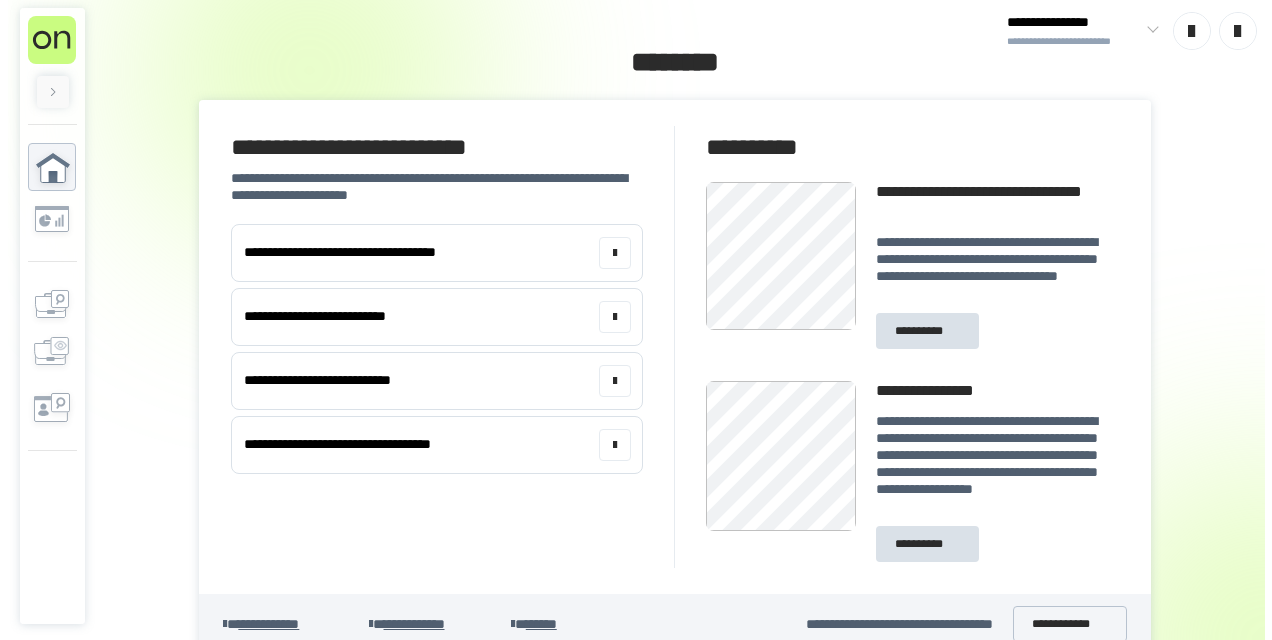 scroll, scrollTop: 0, scrollLeft: 0, axis: both 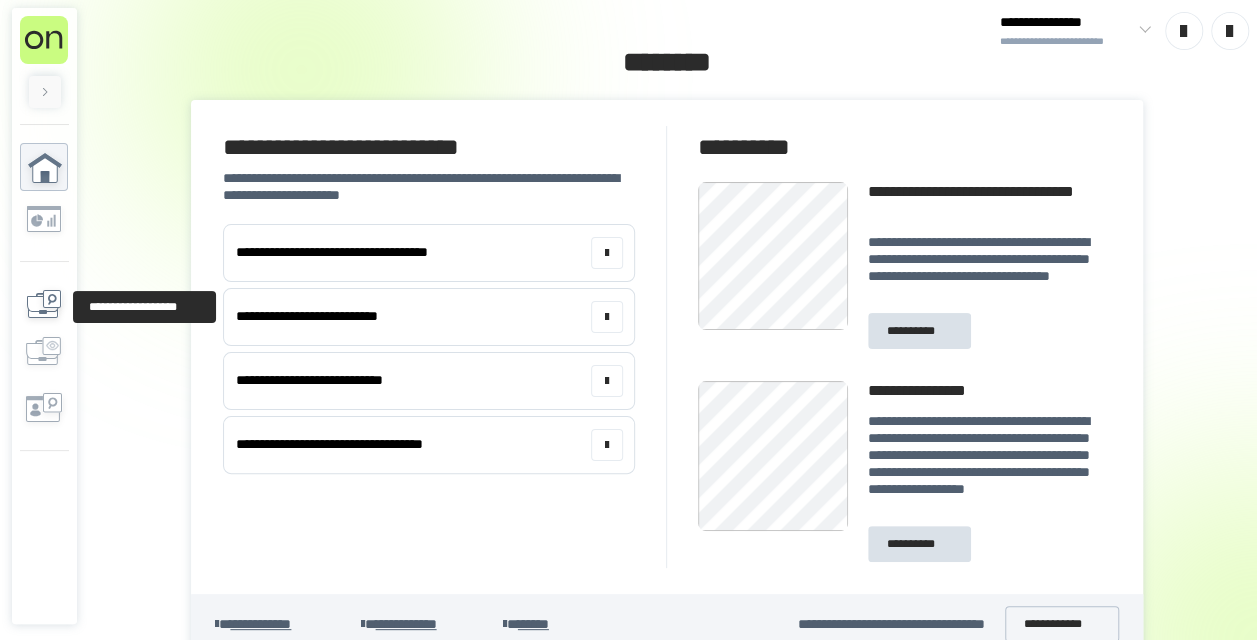 click 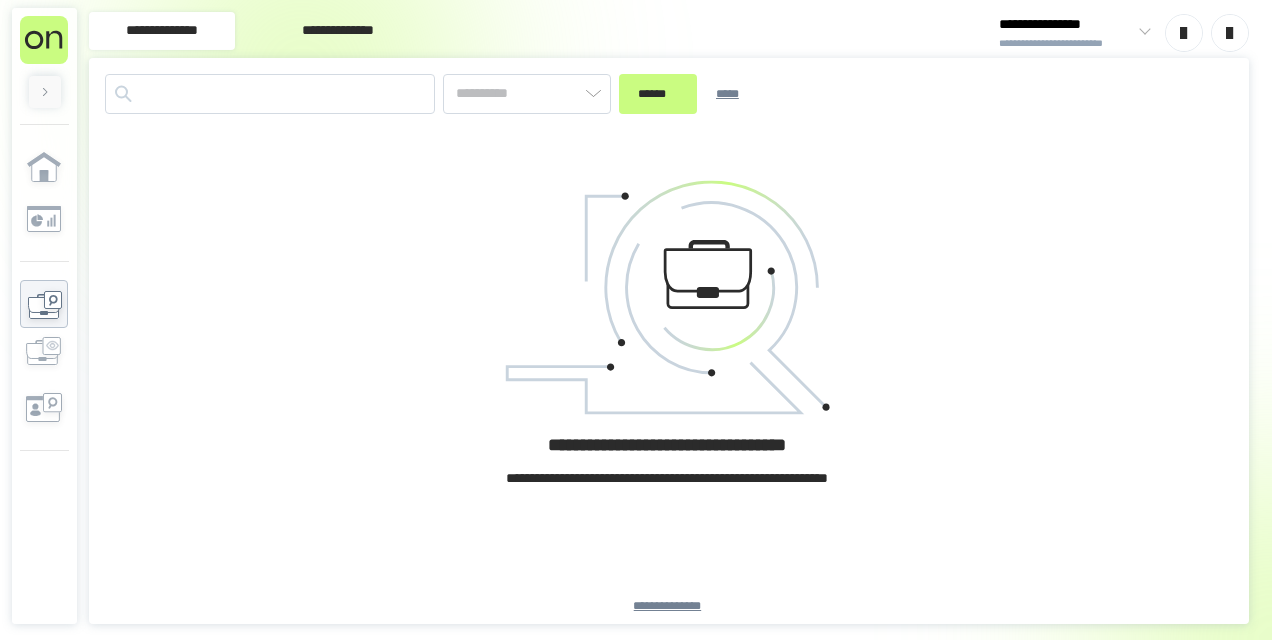 type on "*********" 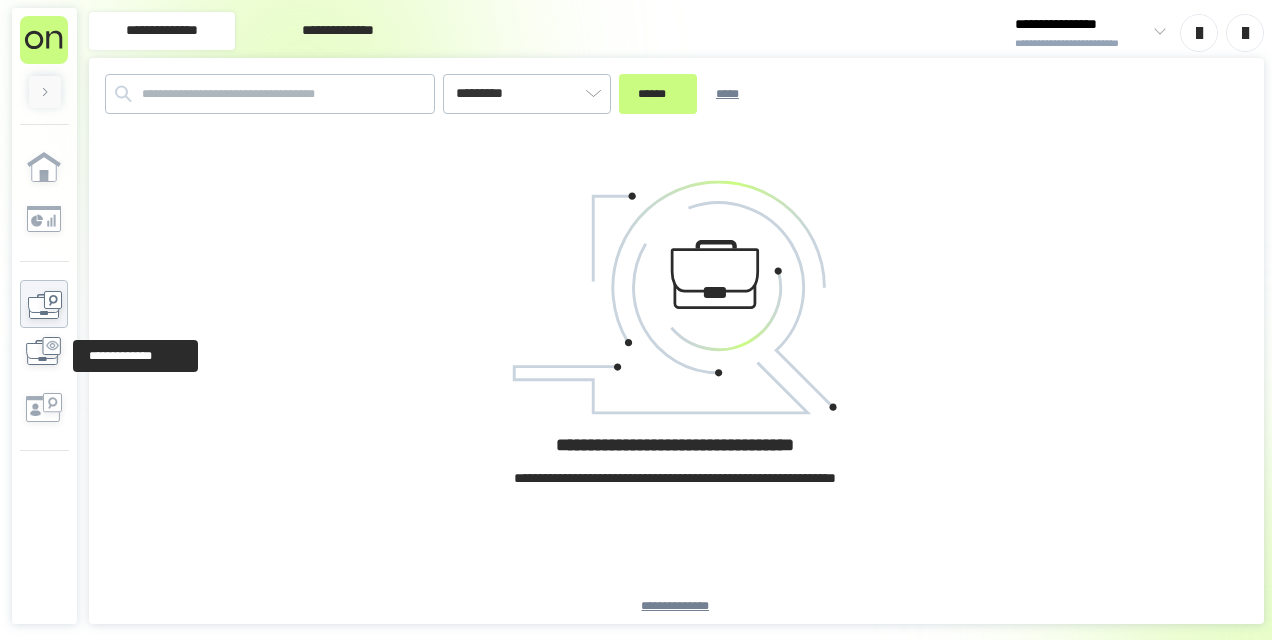 click 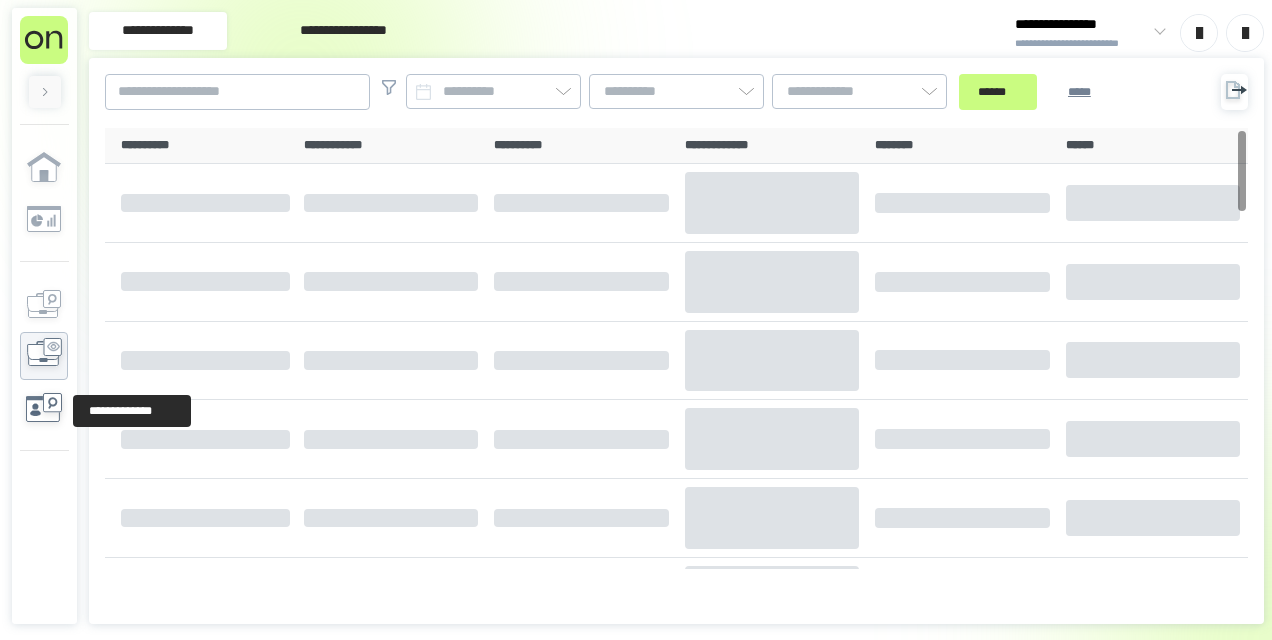 click 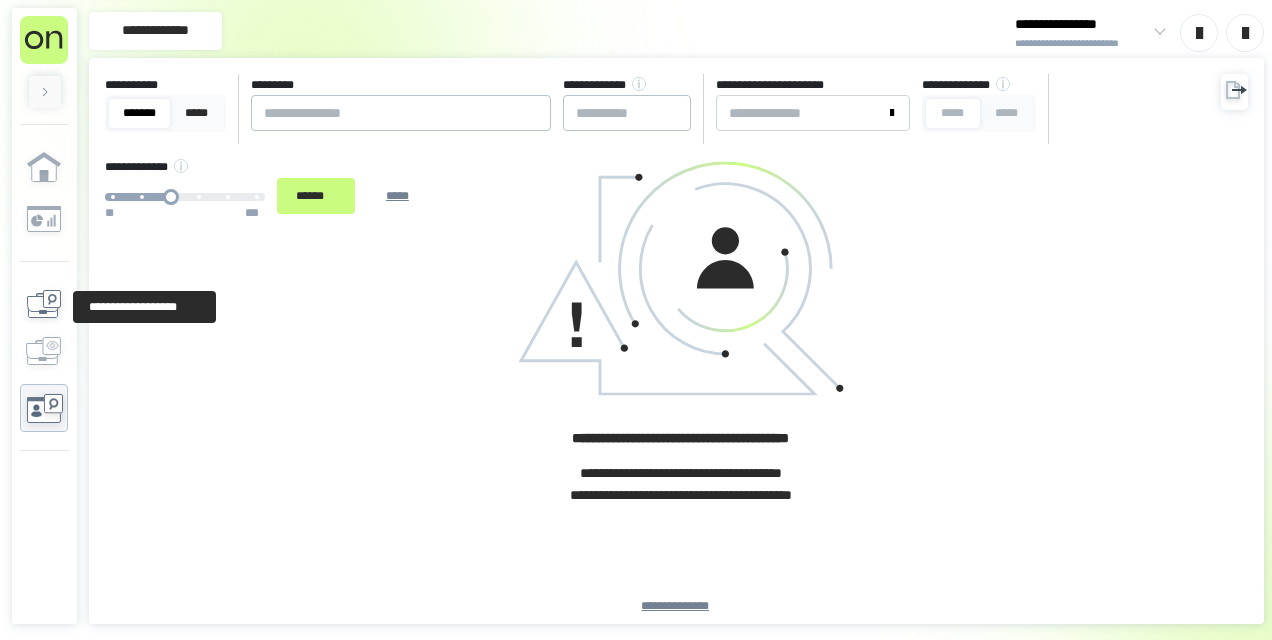 click 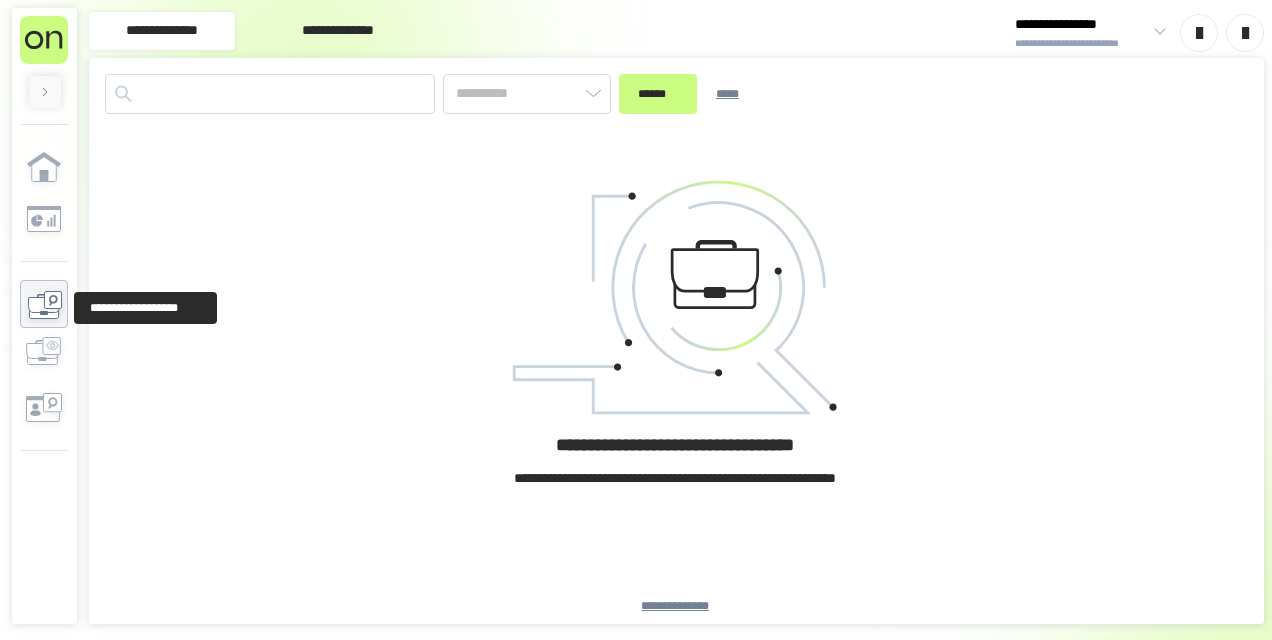 type on "*********" 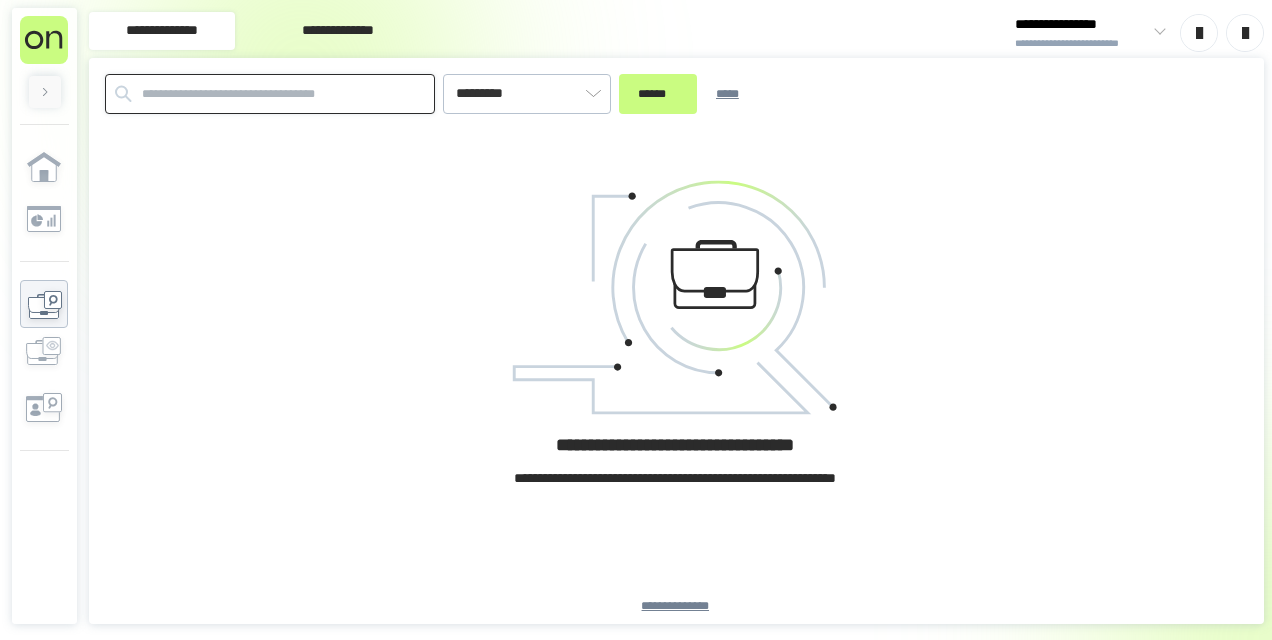 click at bounding box center [270, 94] 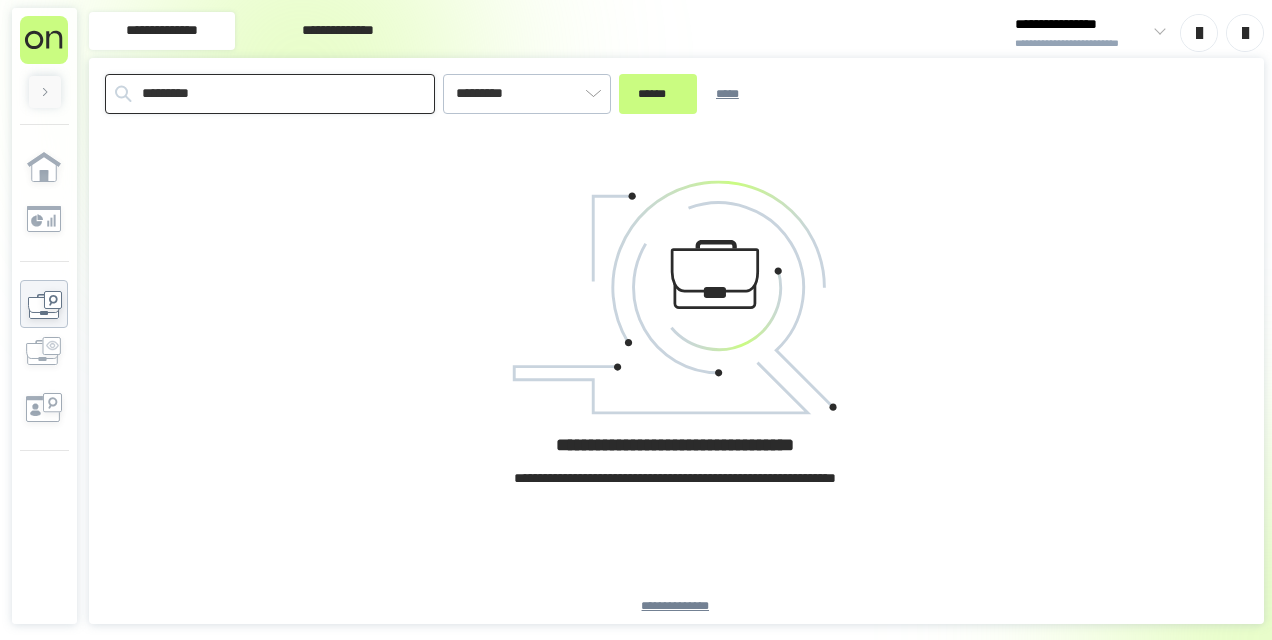 type on "*********" 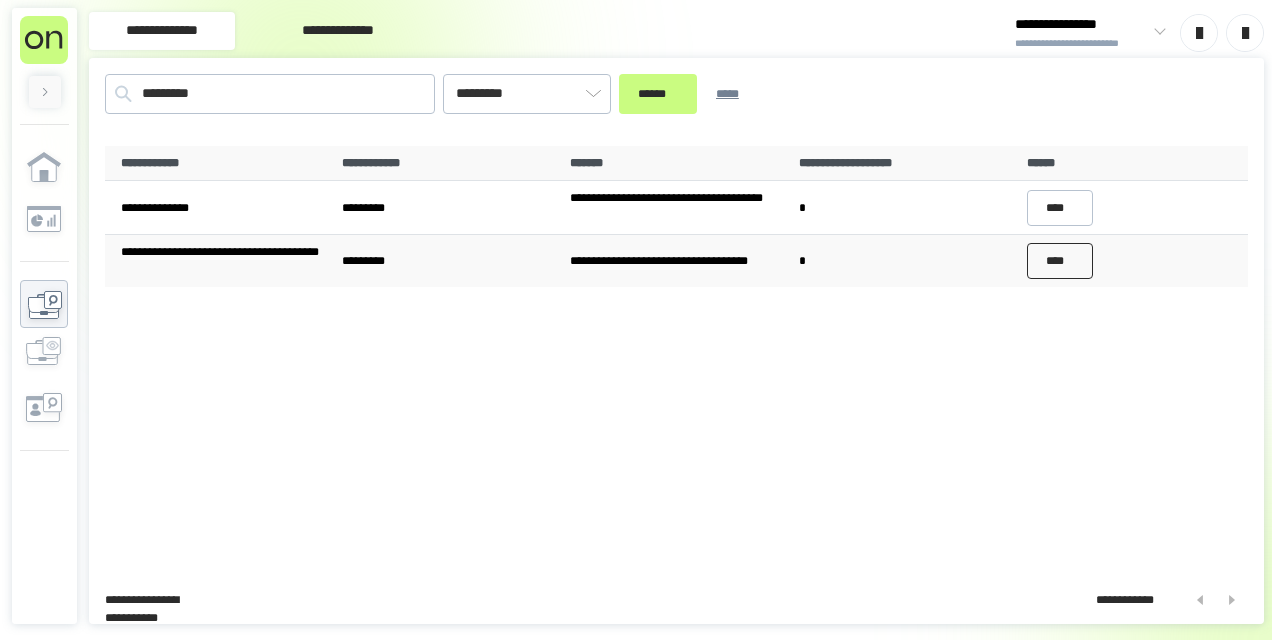 click on "****" at bounding box center (1060, 261) 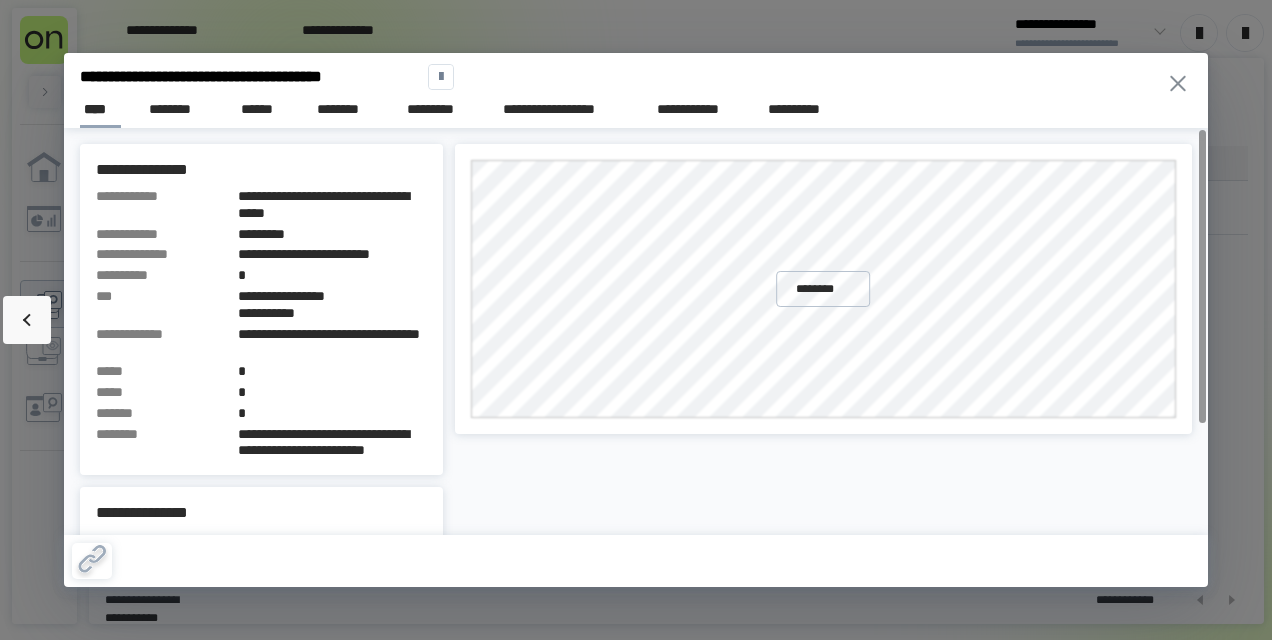click 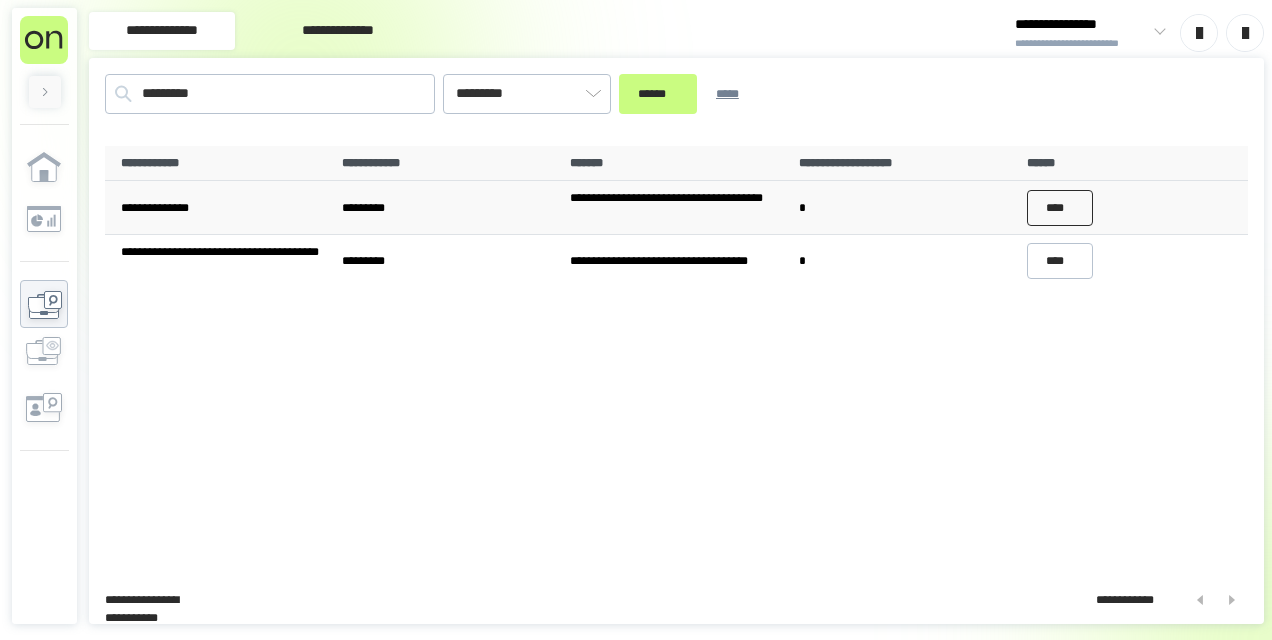 click on "****" at bounding box center (1060, 208) 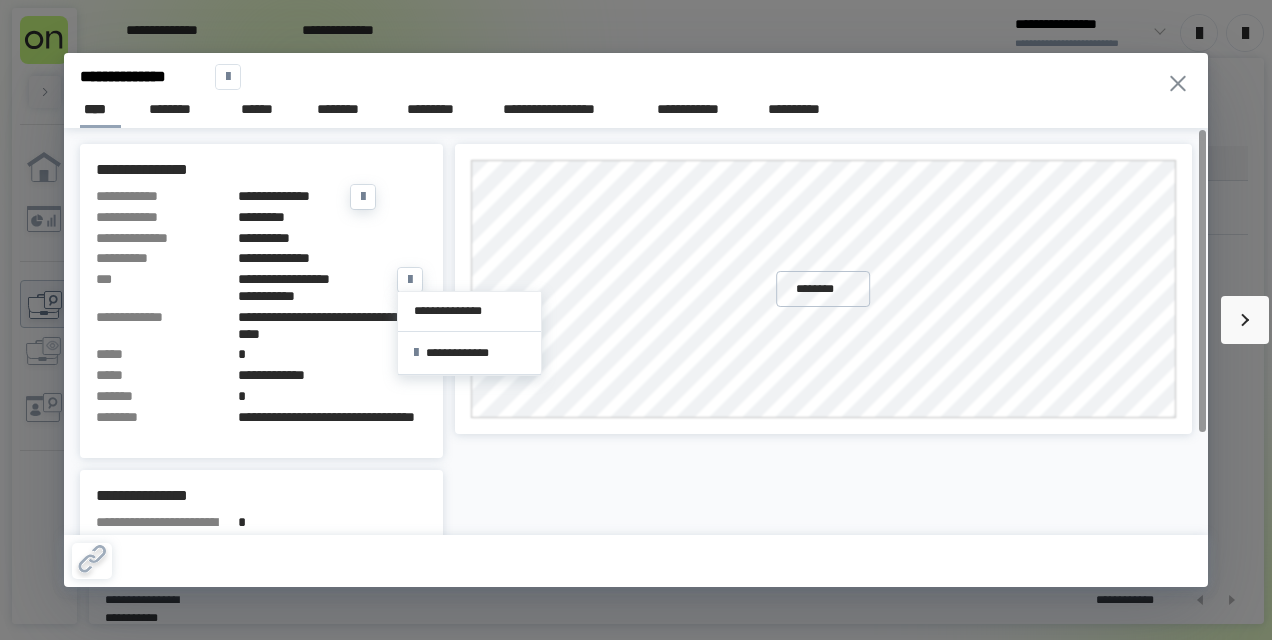 click at bounding box center (410, 280) 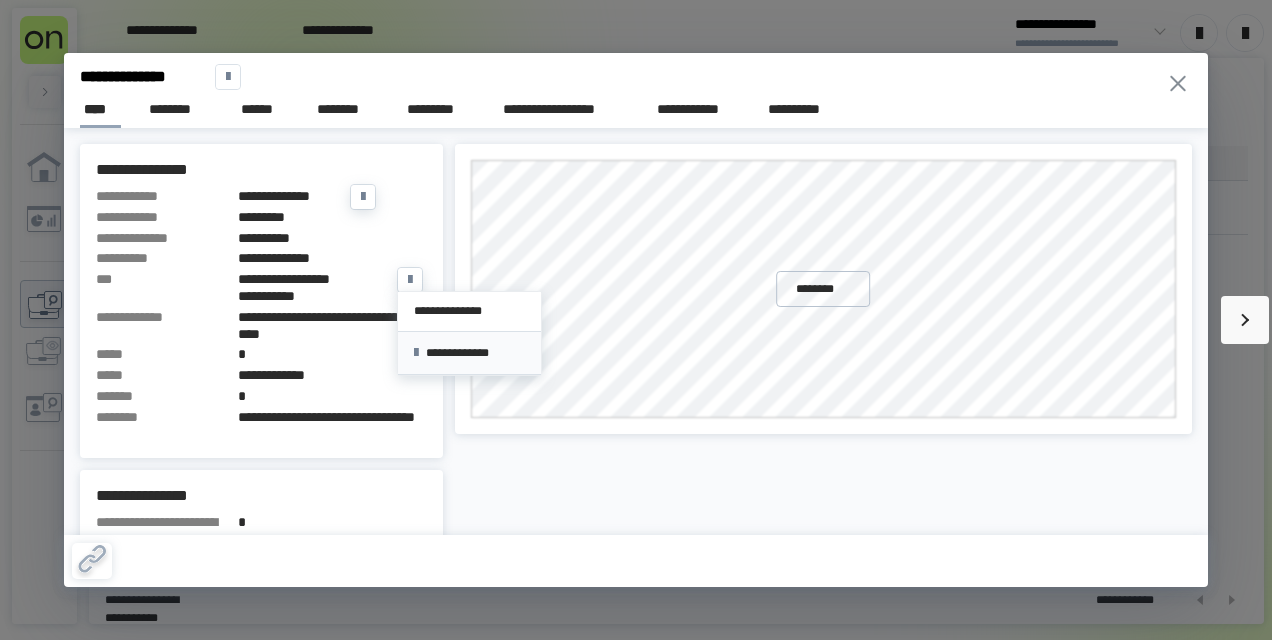 click on "**********" at bounding box center [469, 353] 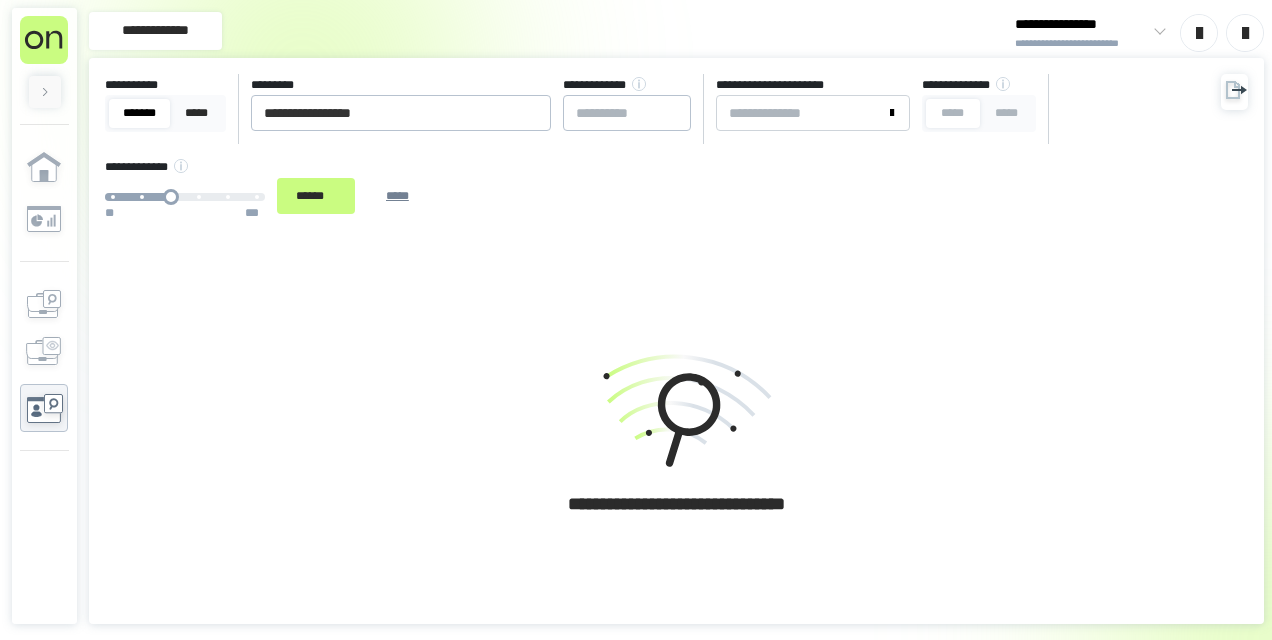 scroll, scrollTop: 0, scrollLeft: 0, axis: both 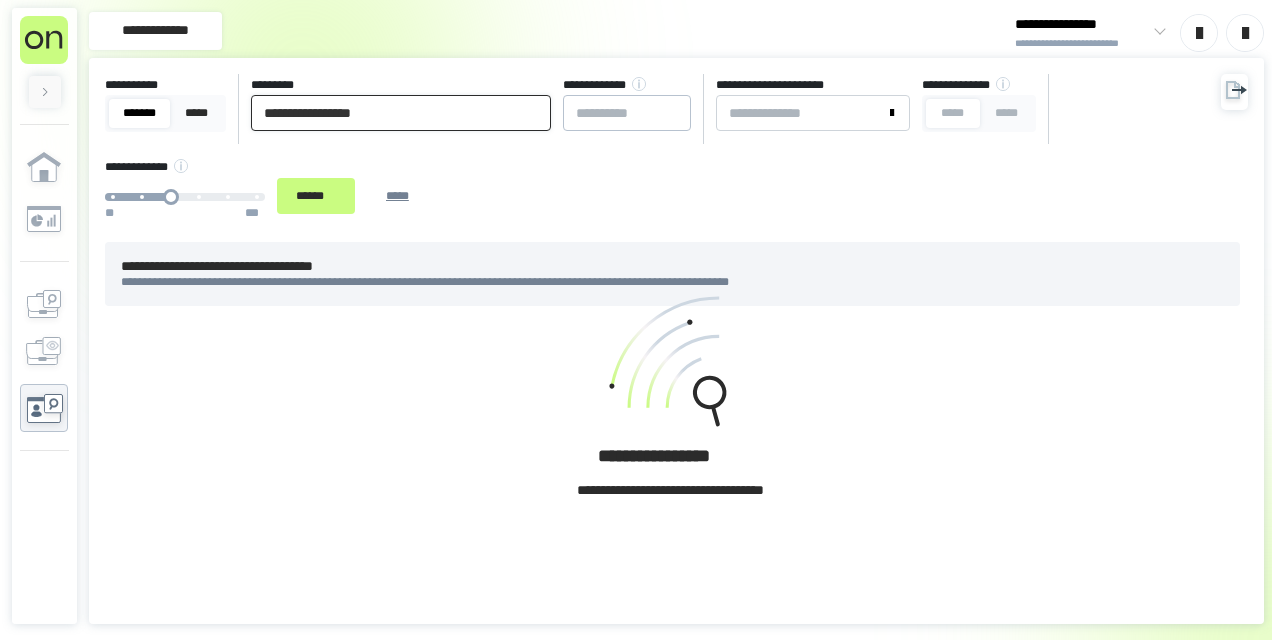 drag, startPoint x: 469, startPoint y: 104, endPoint x: 246, endPoint y: 95, distance: 223.18153 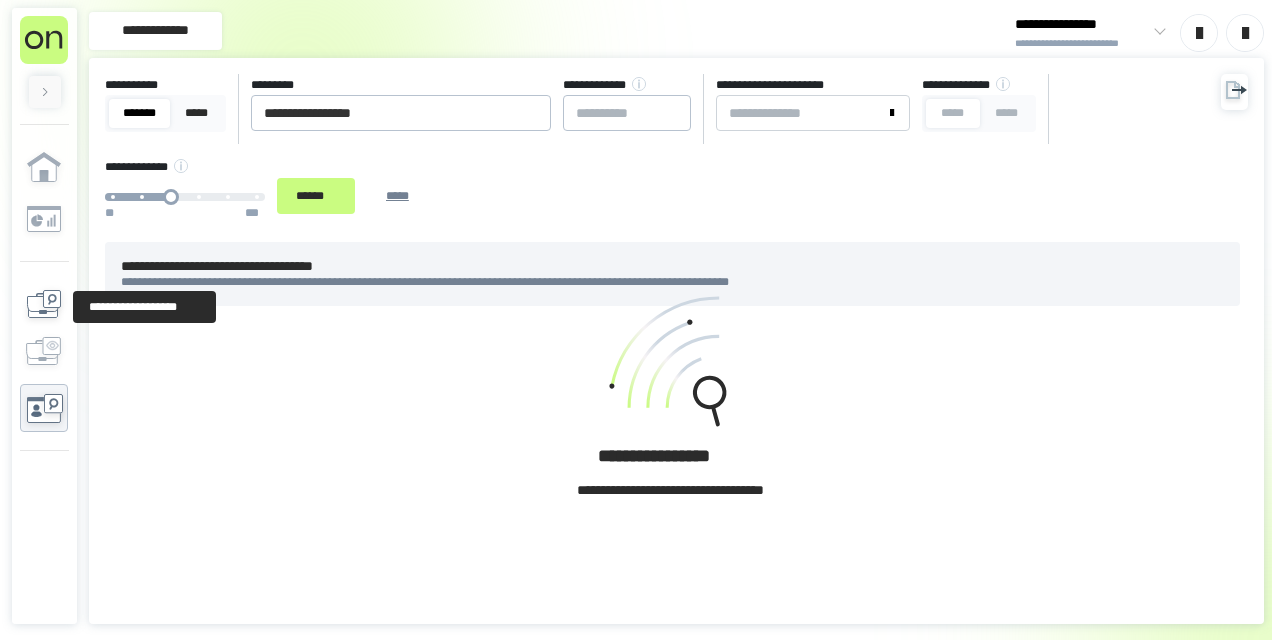 click 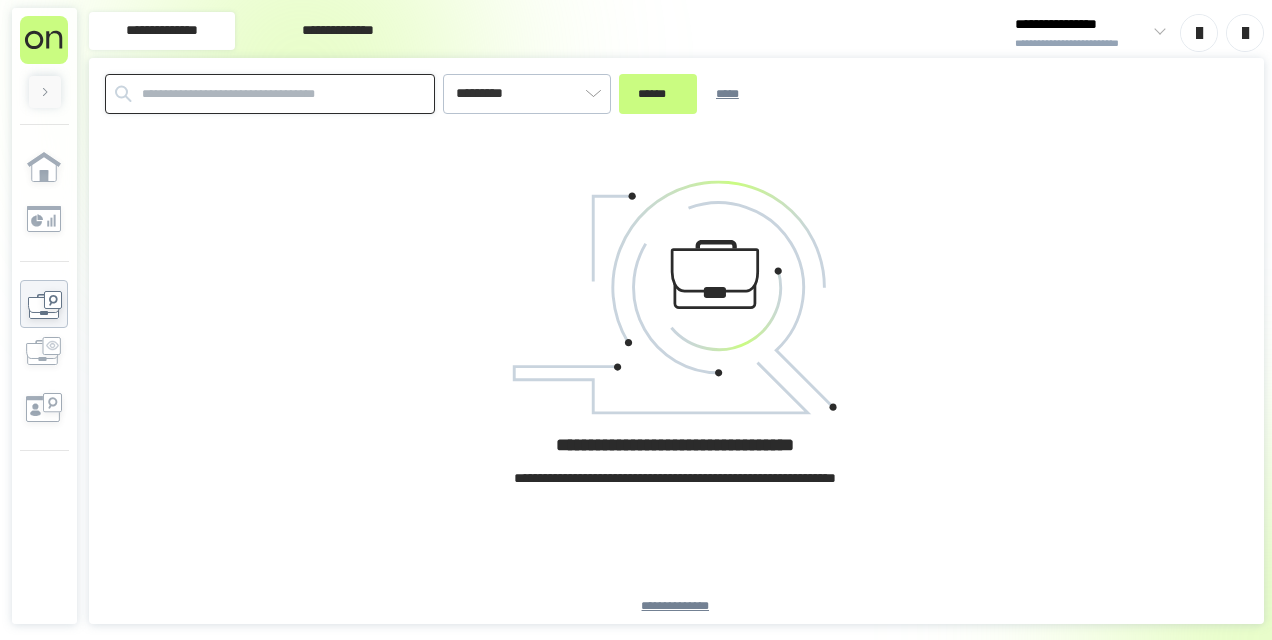 click at bounding box center (270, 94) 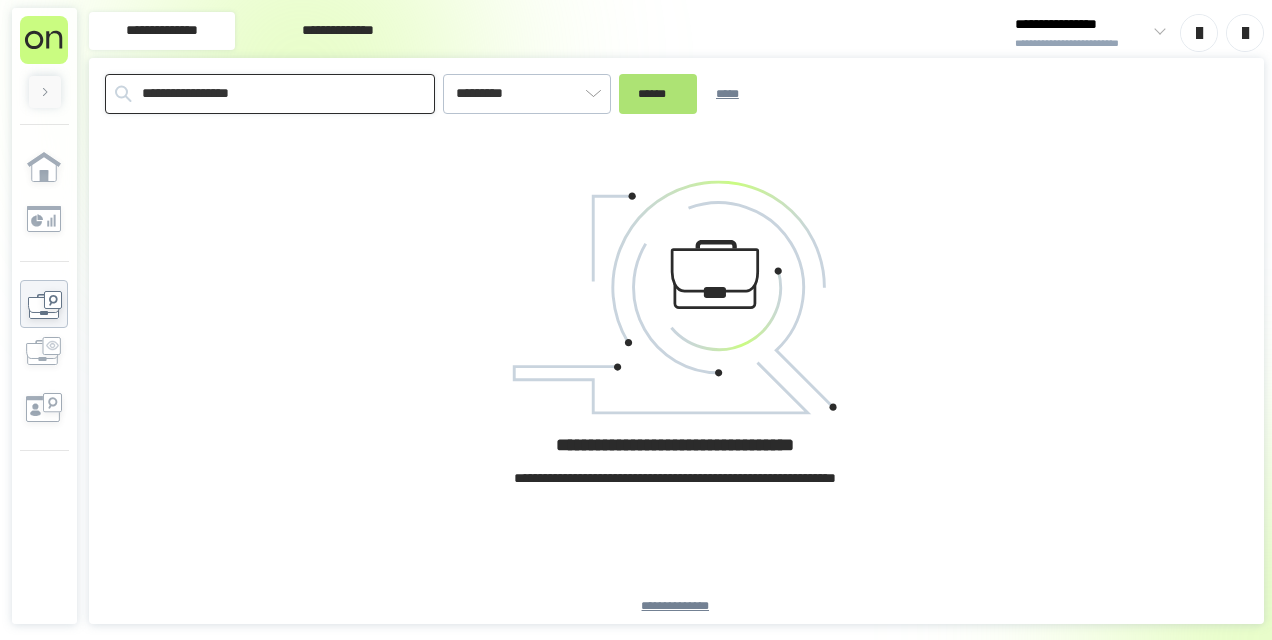 type on "**********" 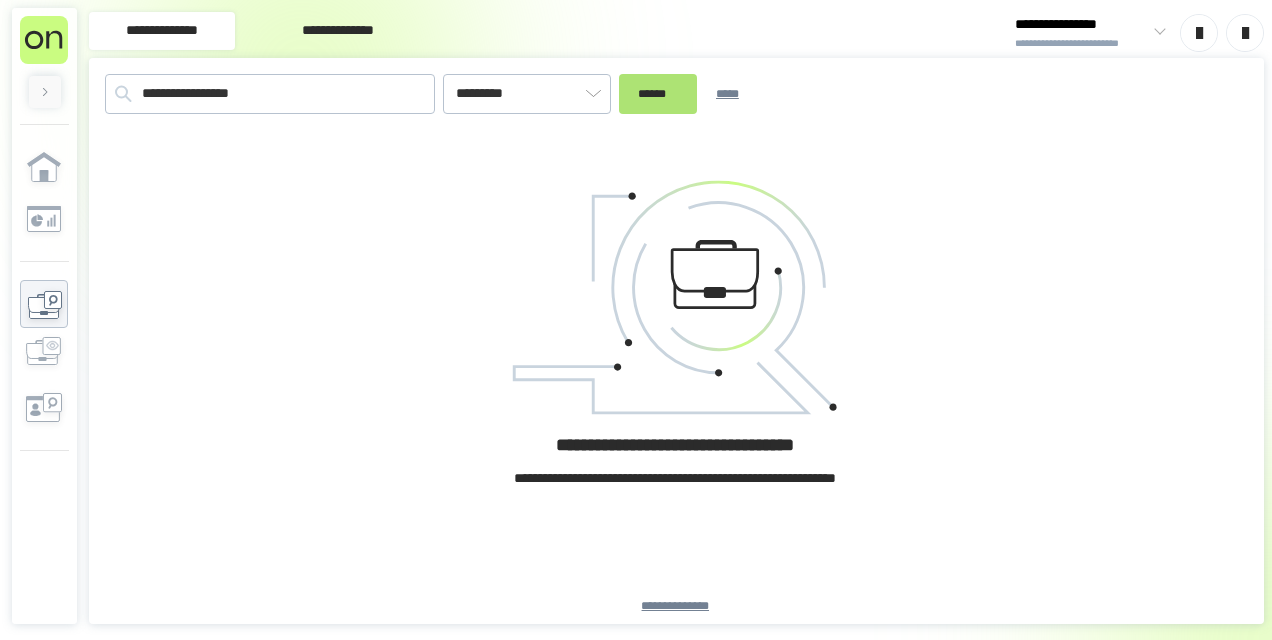 click on "******" at bounding box center (658, 93) 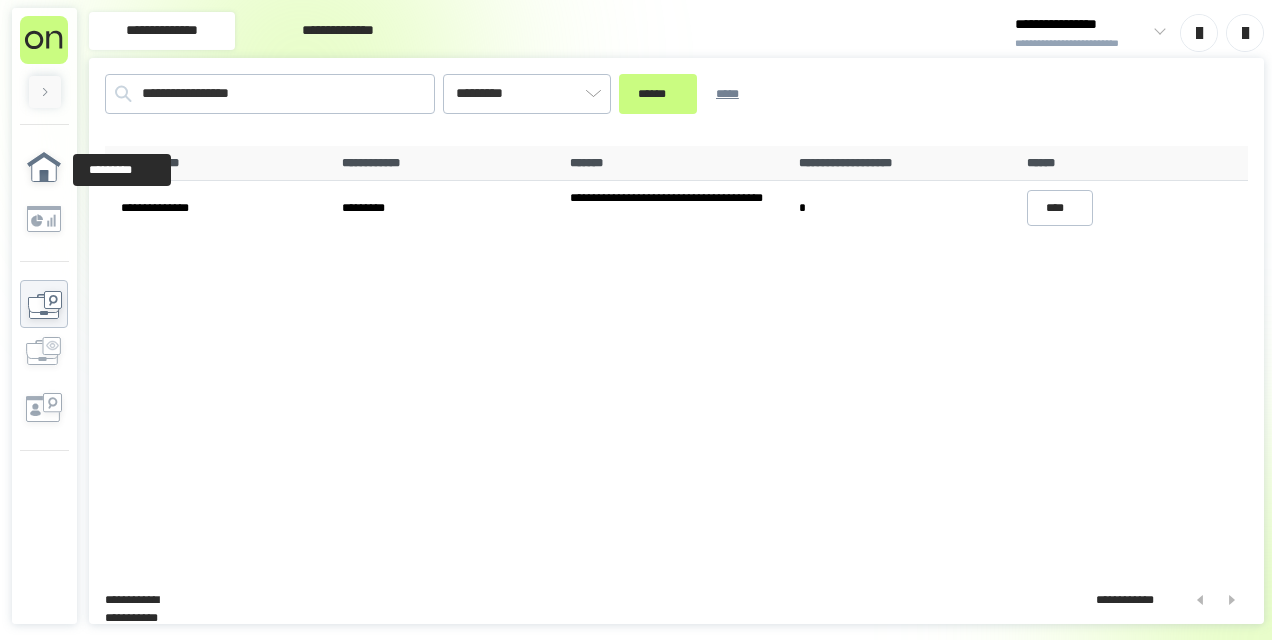 click 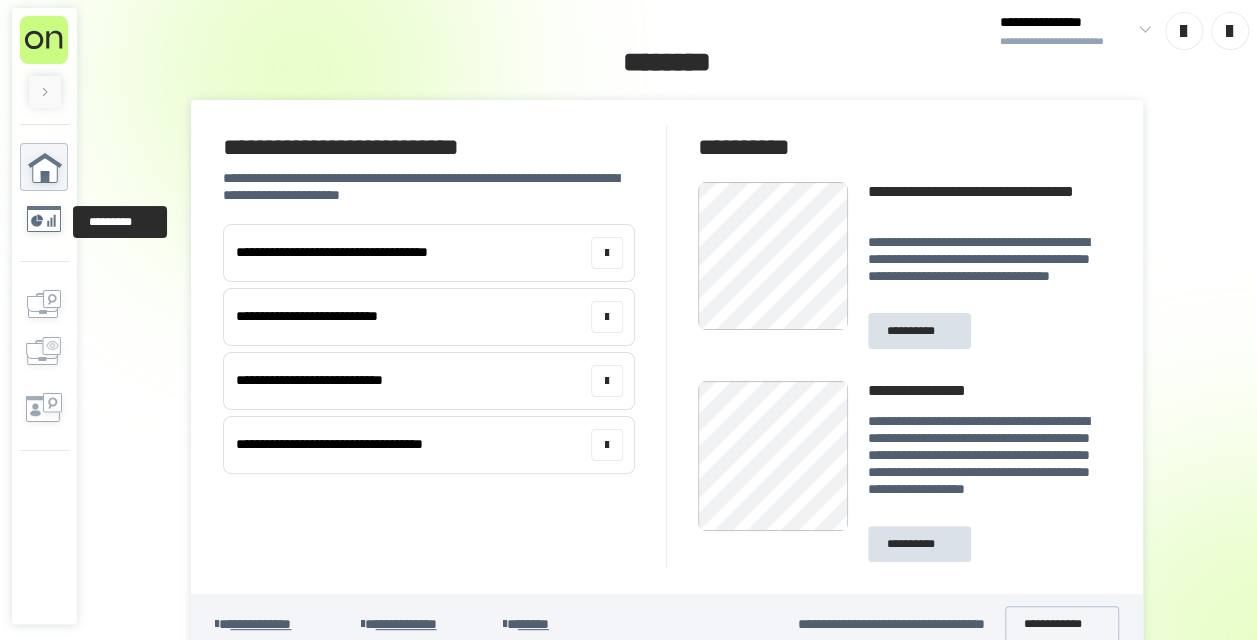 click 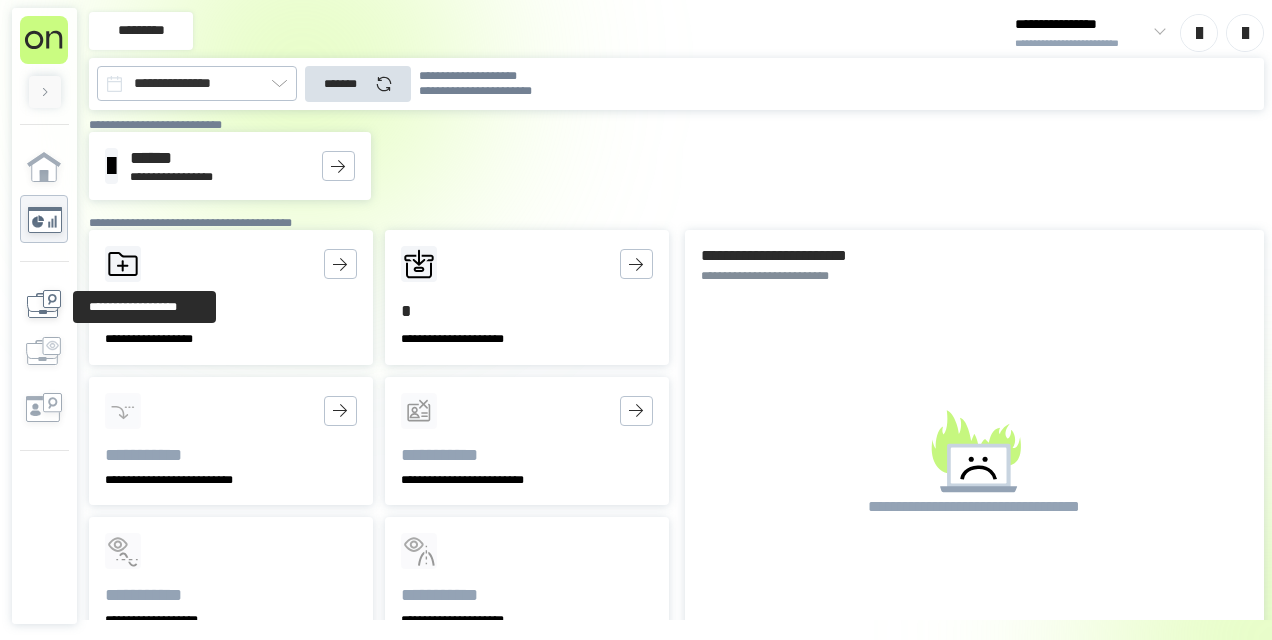 click 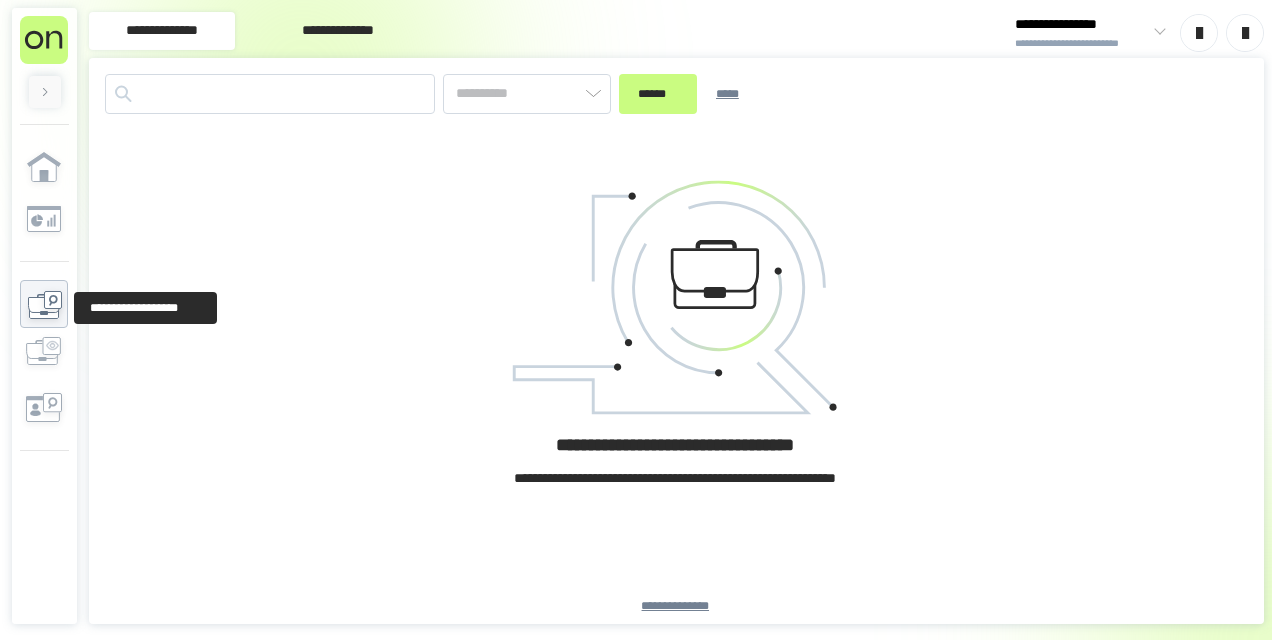 type on "*********" 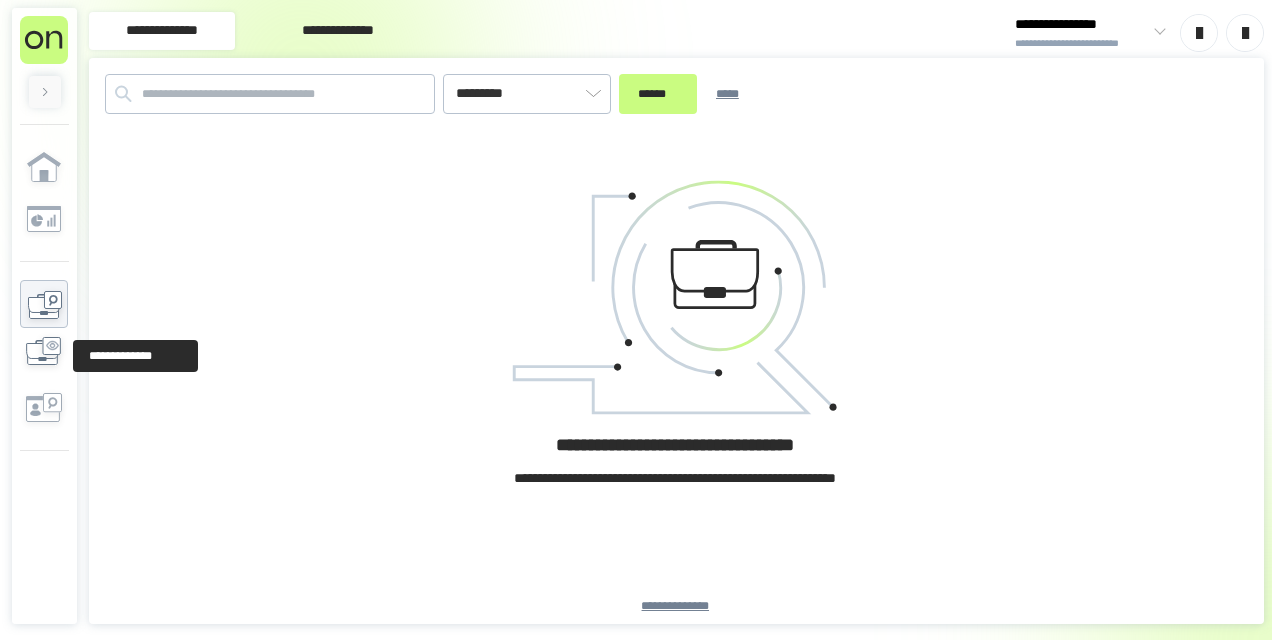 click 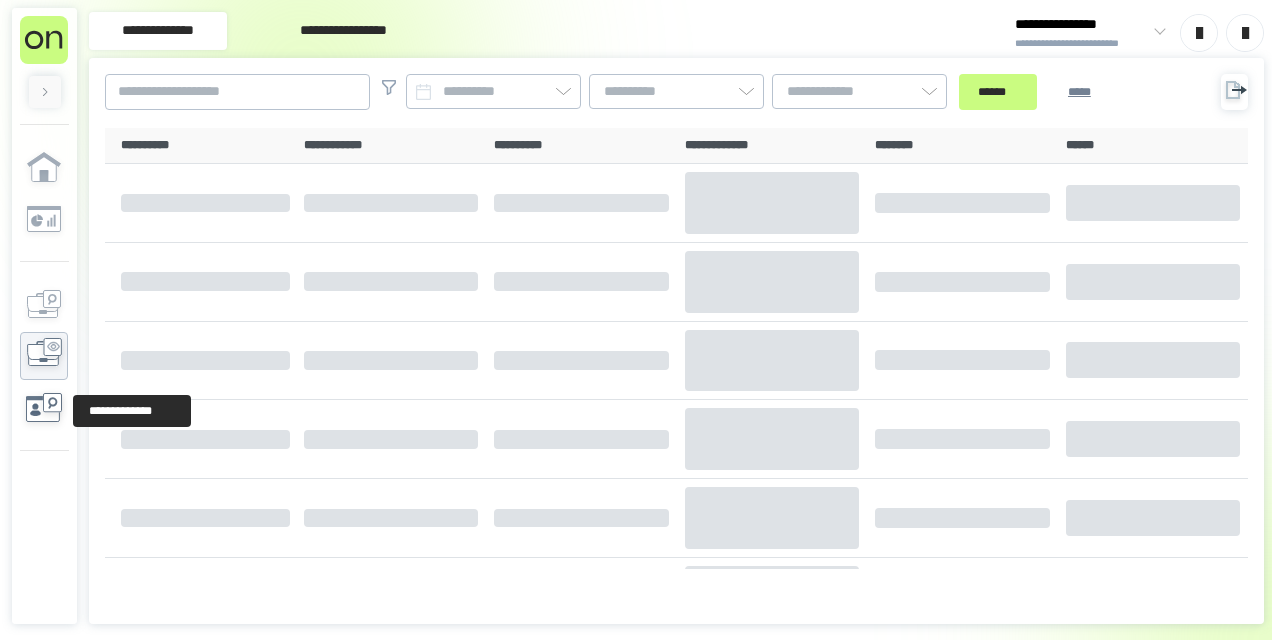 click 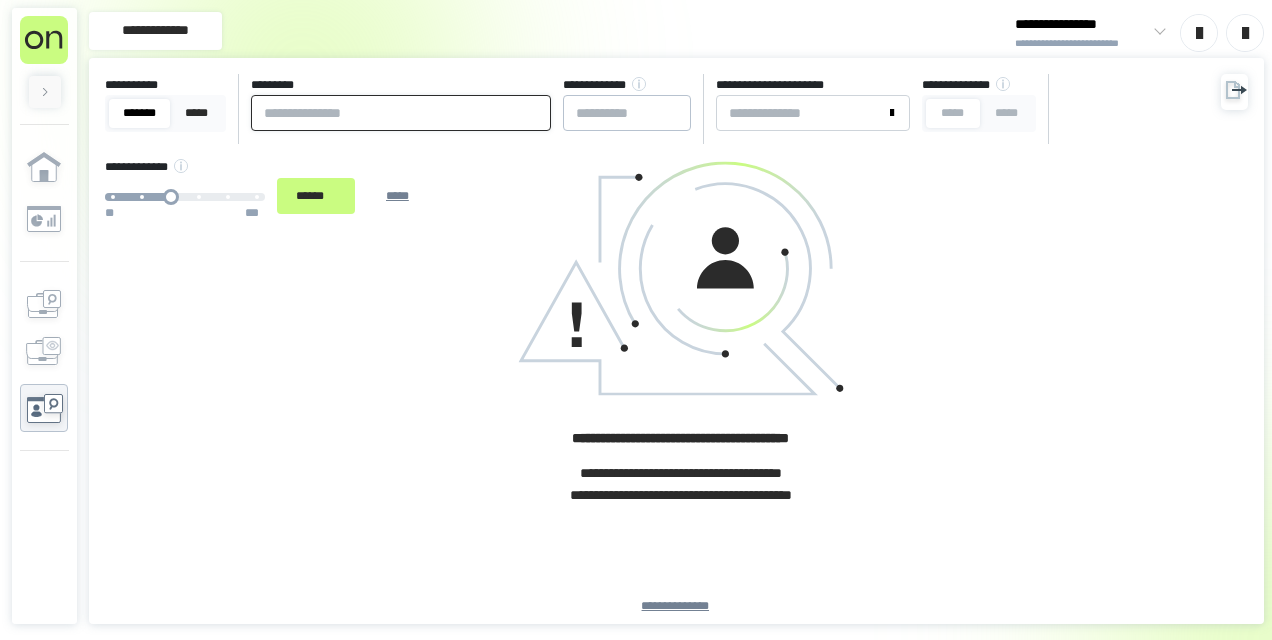 click at bounding box center [401, 113] 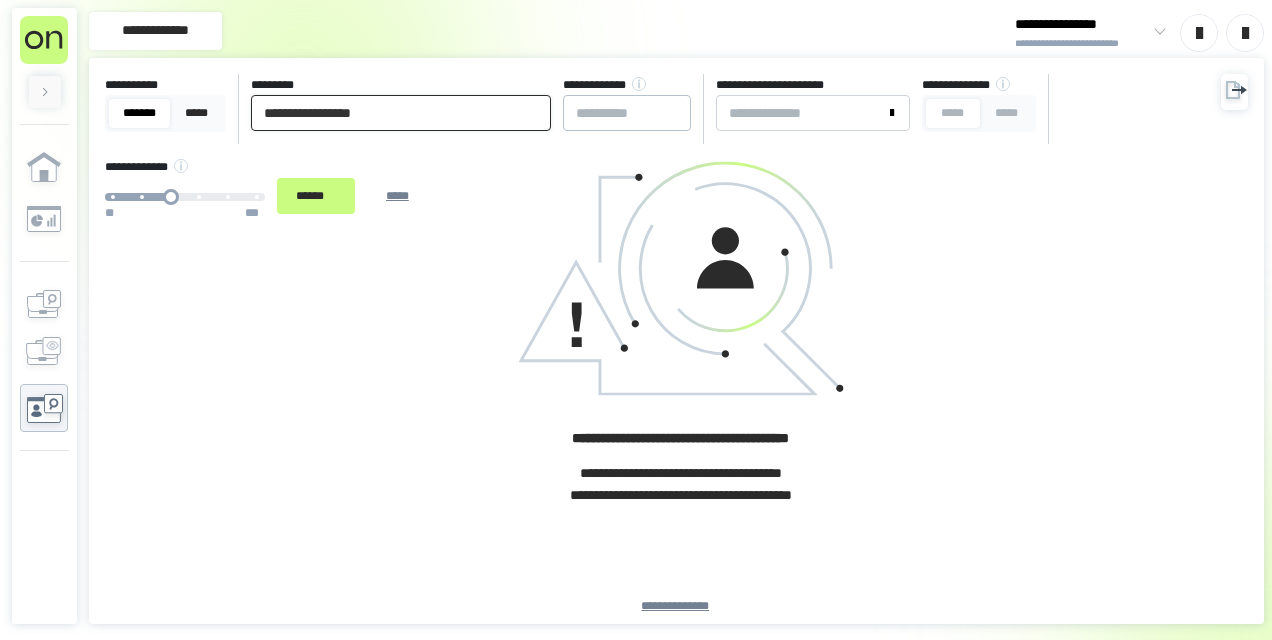 type on "**********" 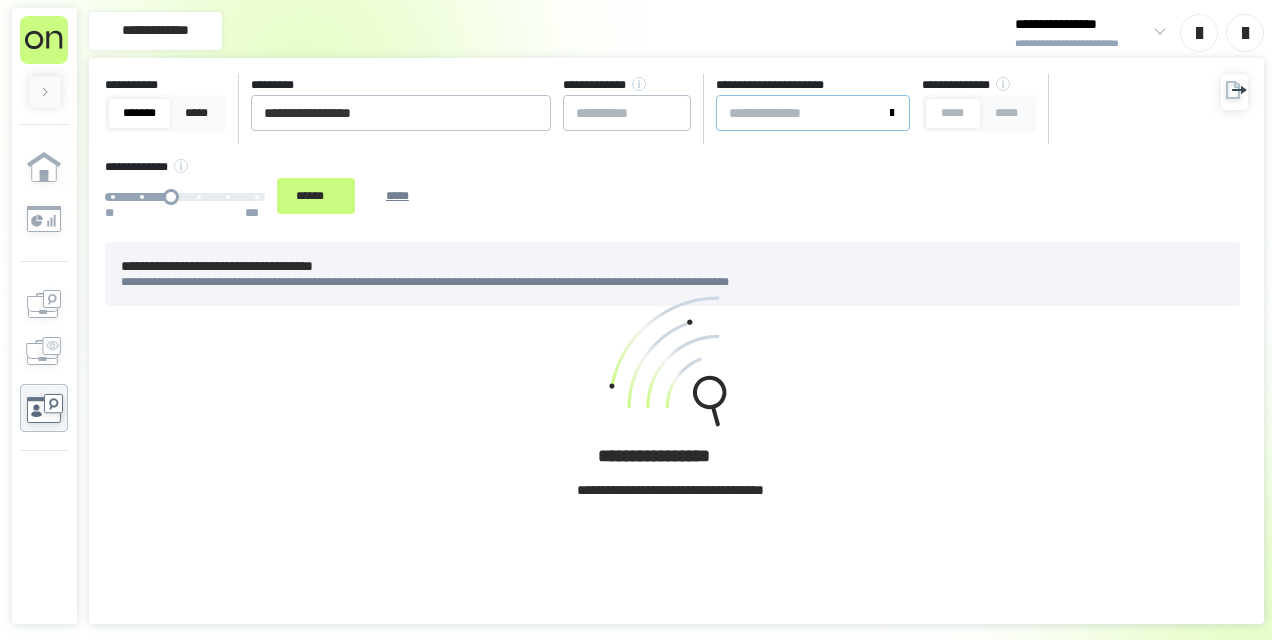 click on "**********" at bounding box center (801, 113) 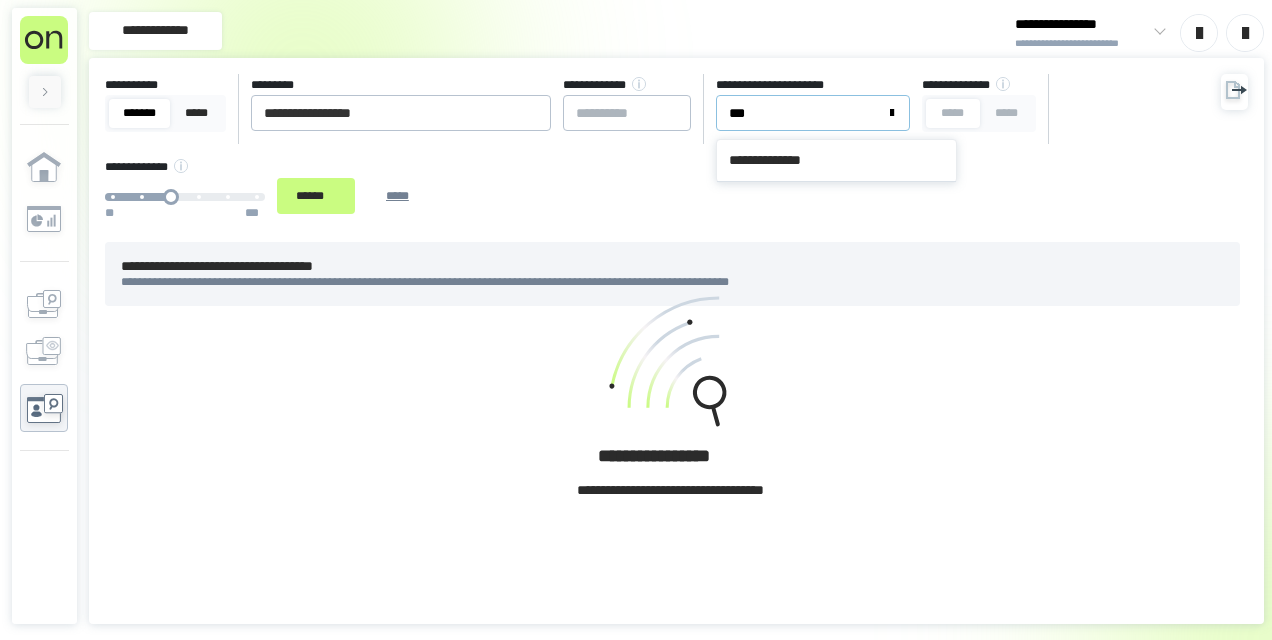 type on "****" 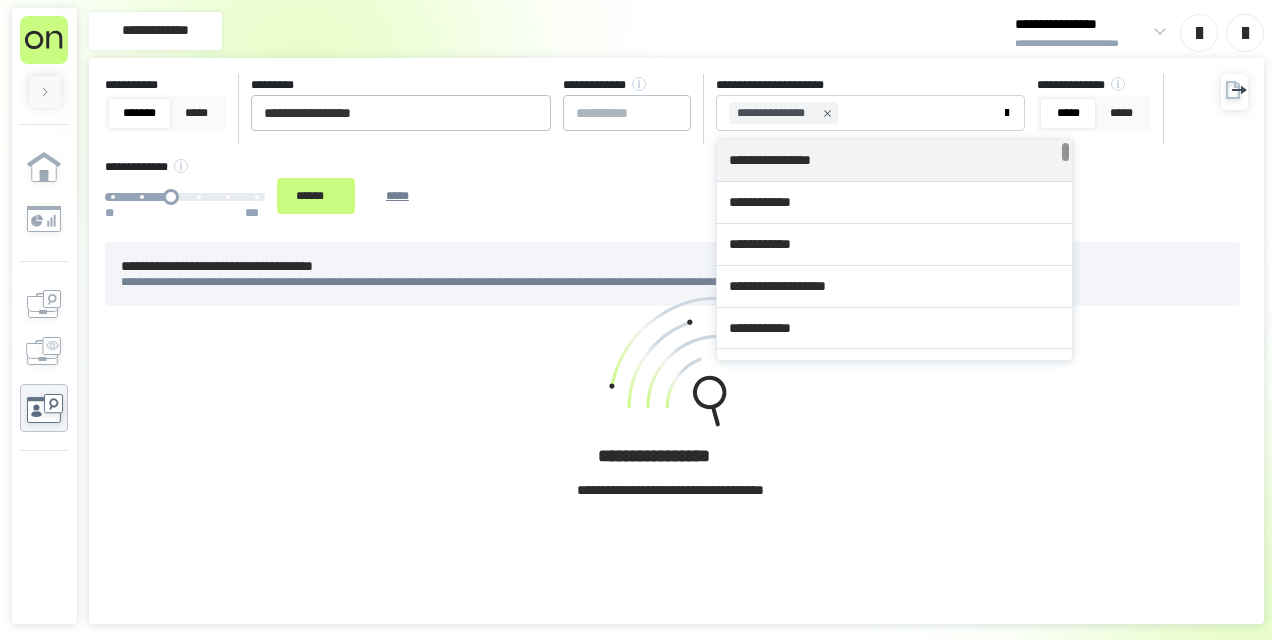 click on "**********" at bounding box center (657, 150) 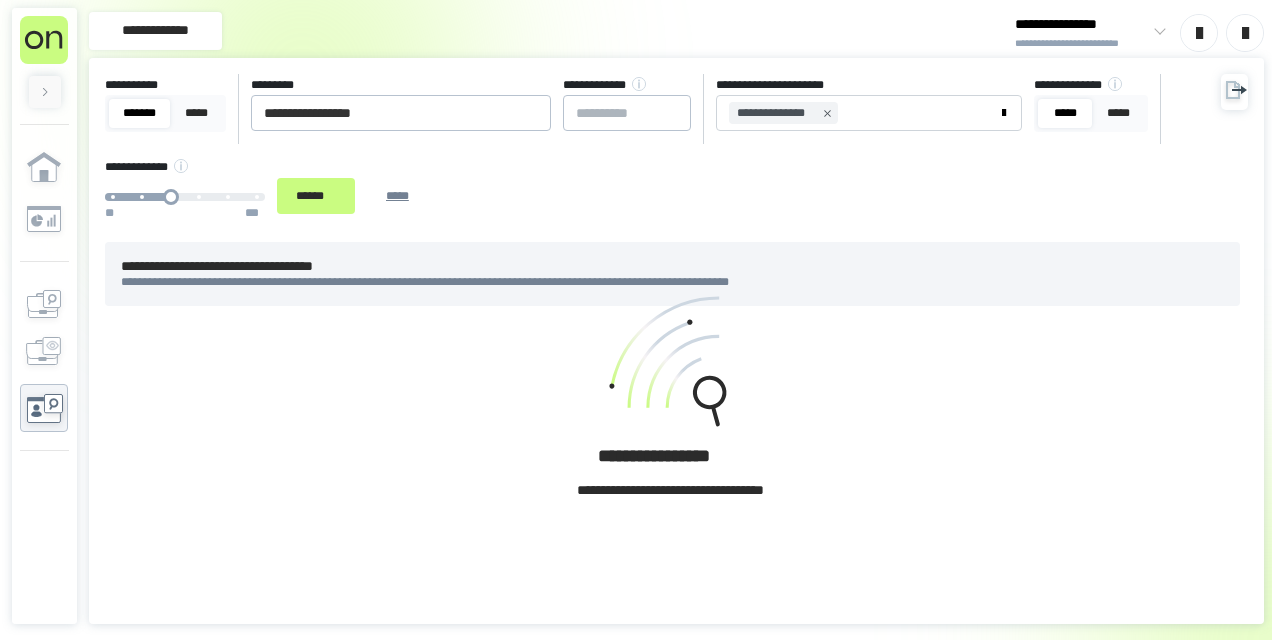 click on "**********" at bounding box center [657, 150] 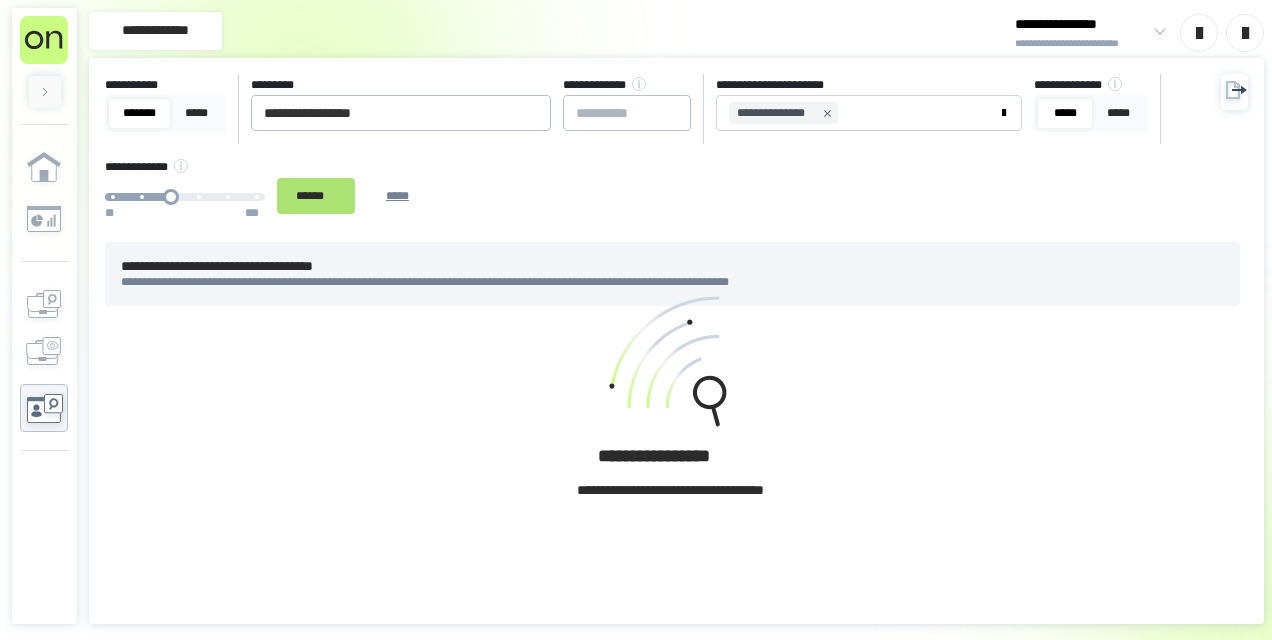 click on "******" at bounding box center (316, 195) 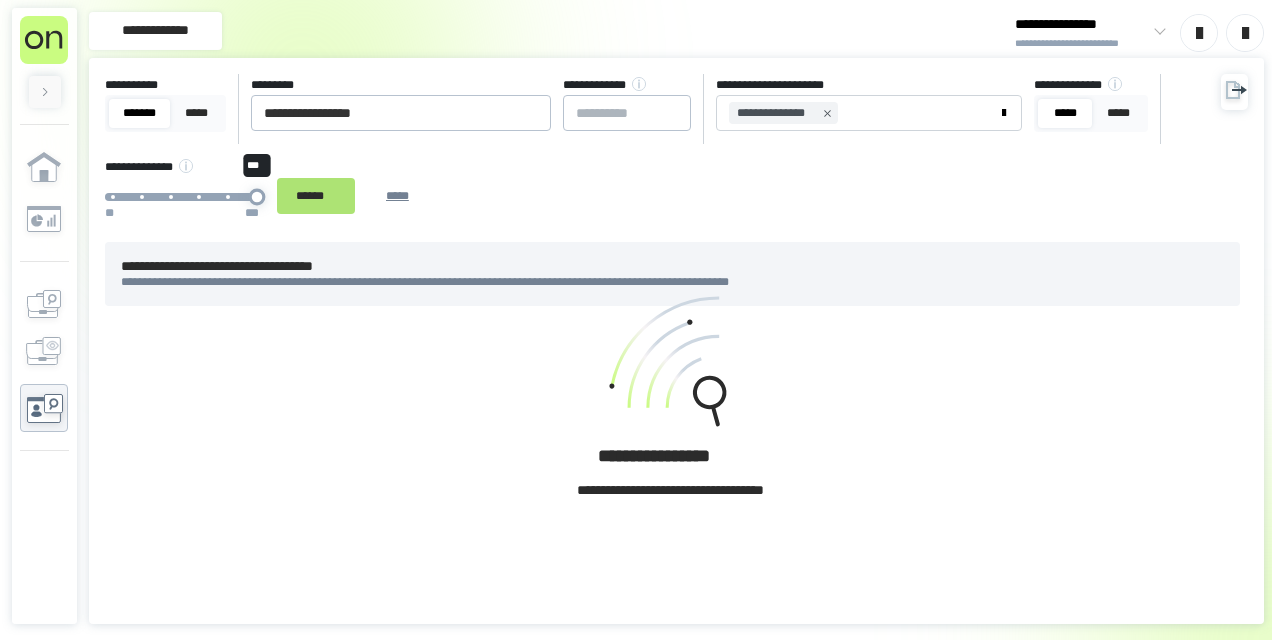 drag, startPoint x: 170, startPoint y: 190, endPoint x: 277, endPoint y: 184, distance: 107.16809 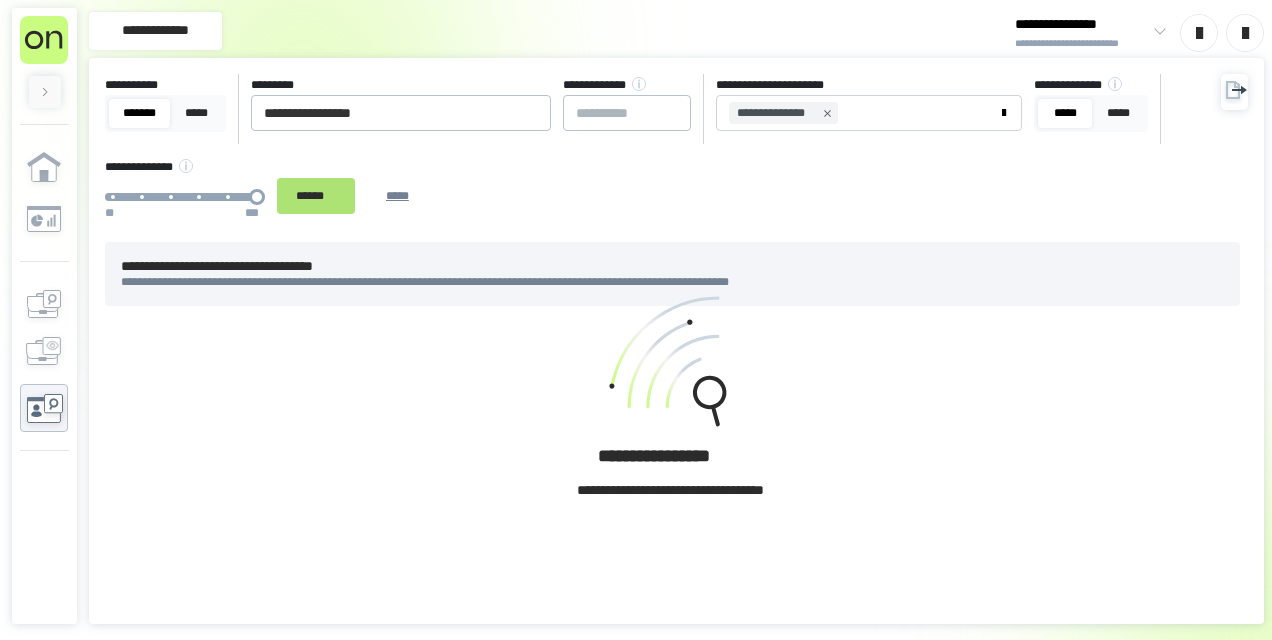 click on "******" at bounding box center (316, 195) 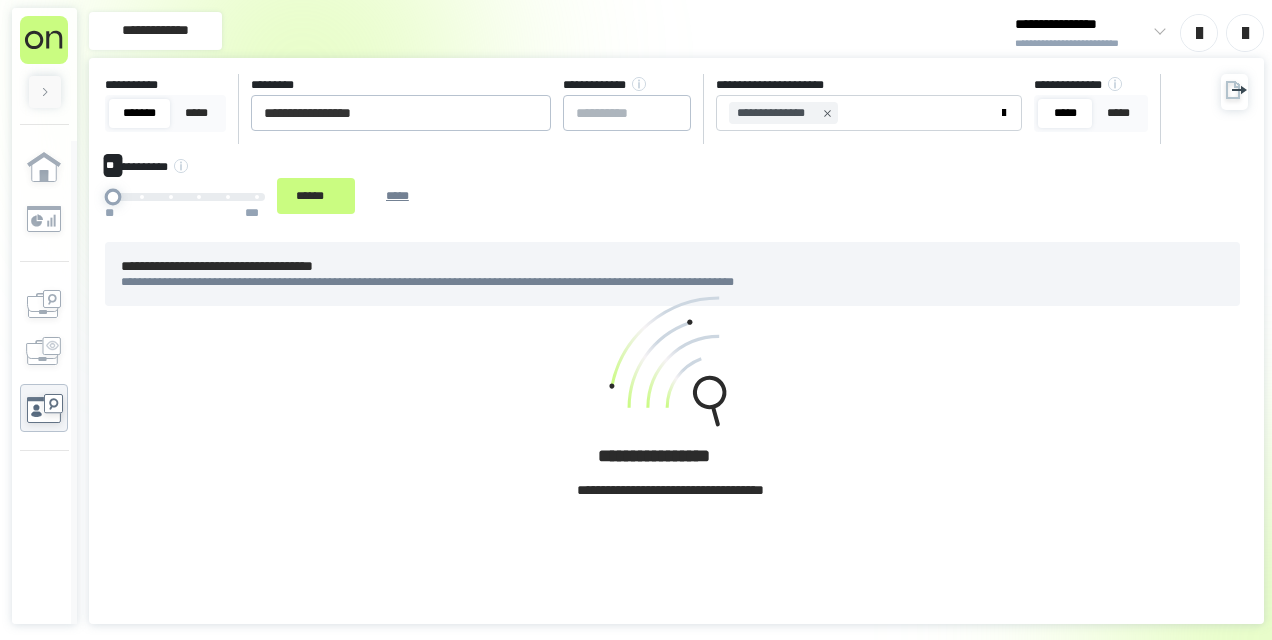 drag, startPoint x: 260, startPoint y: 191, endPoint x: 74, endPoint y: 202, distance: 186.32498 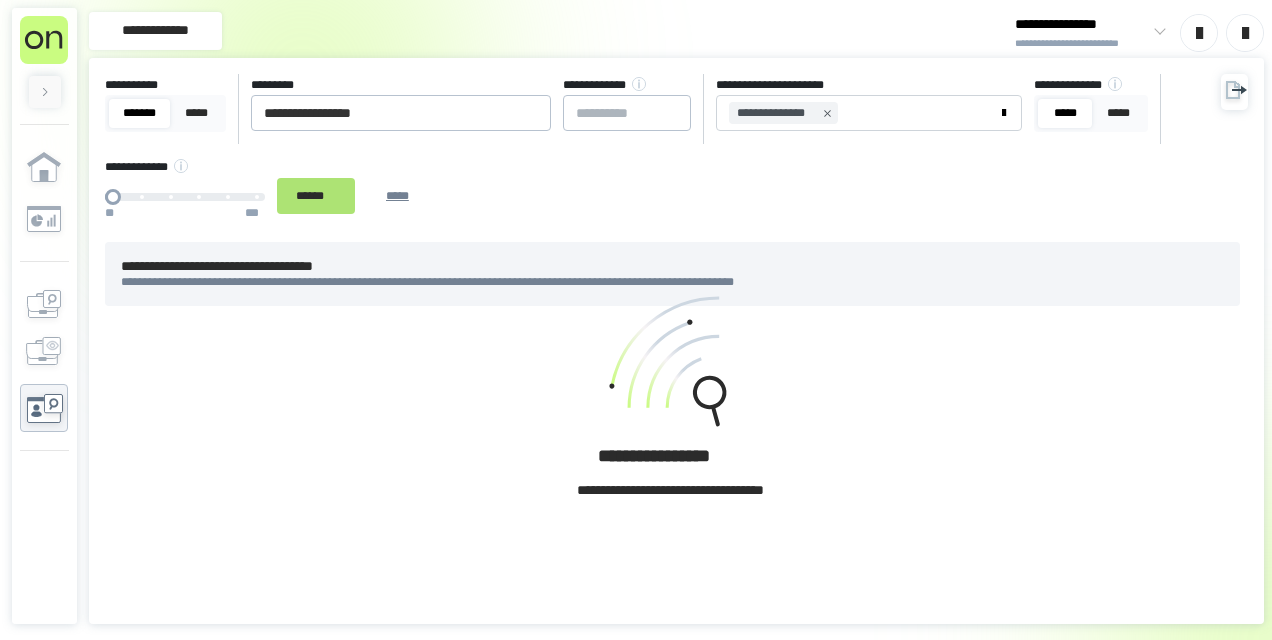 click on "******" at bounding box center [316, 196] 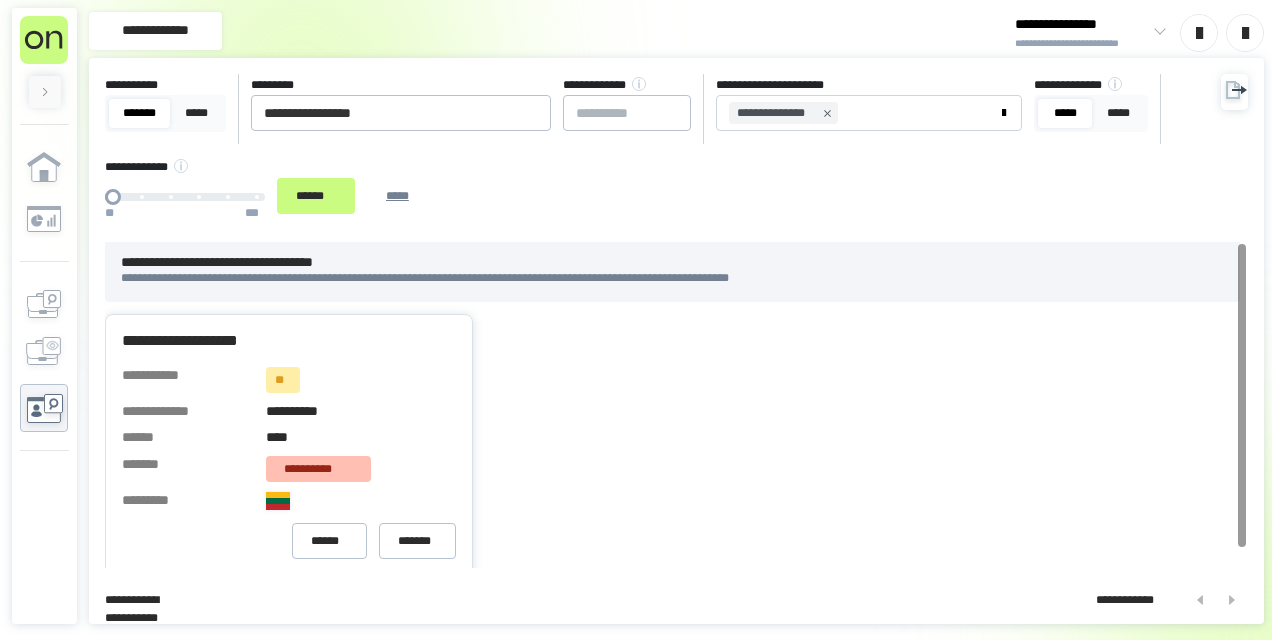 scroll, scrollTop: 0, scrollLeft: 0, axis: both 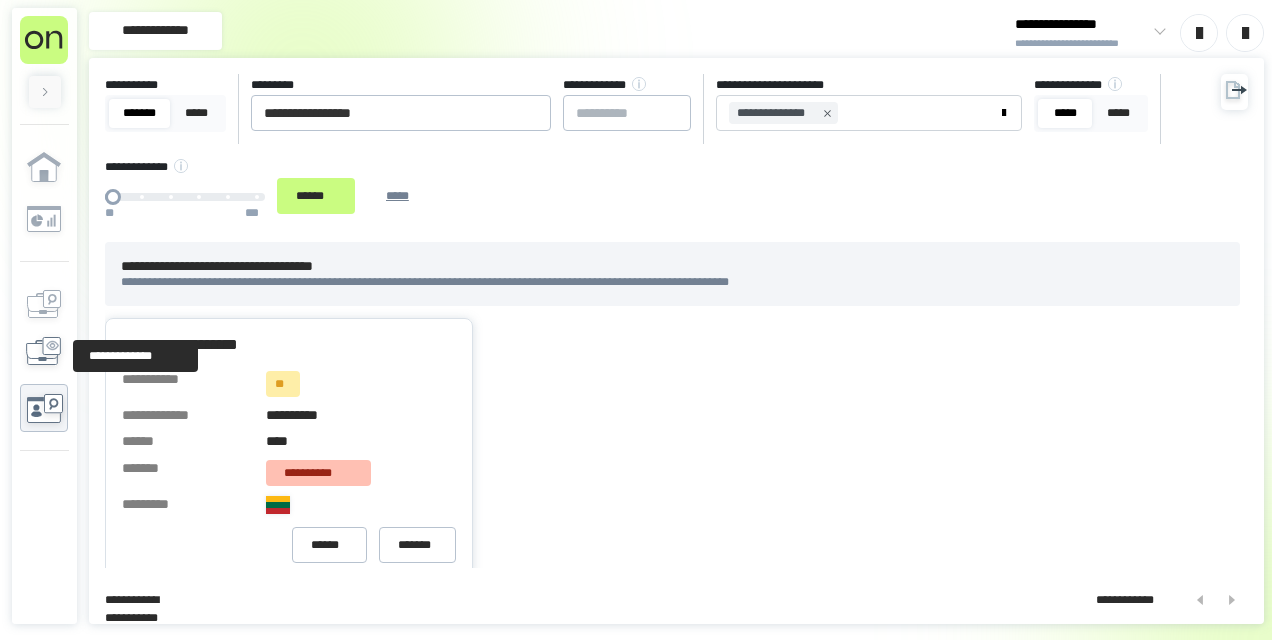 click 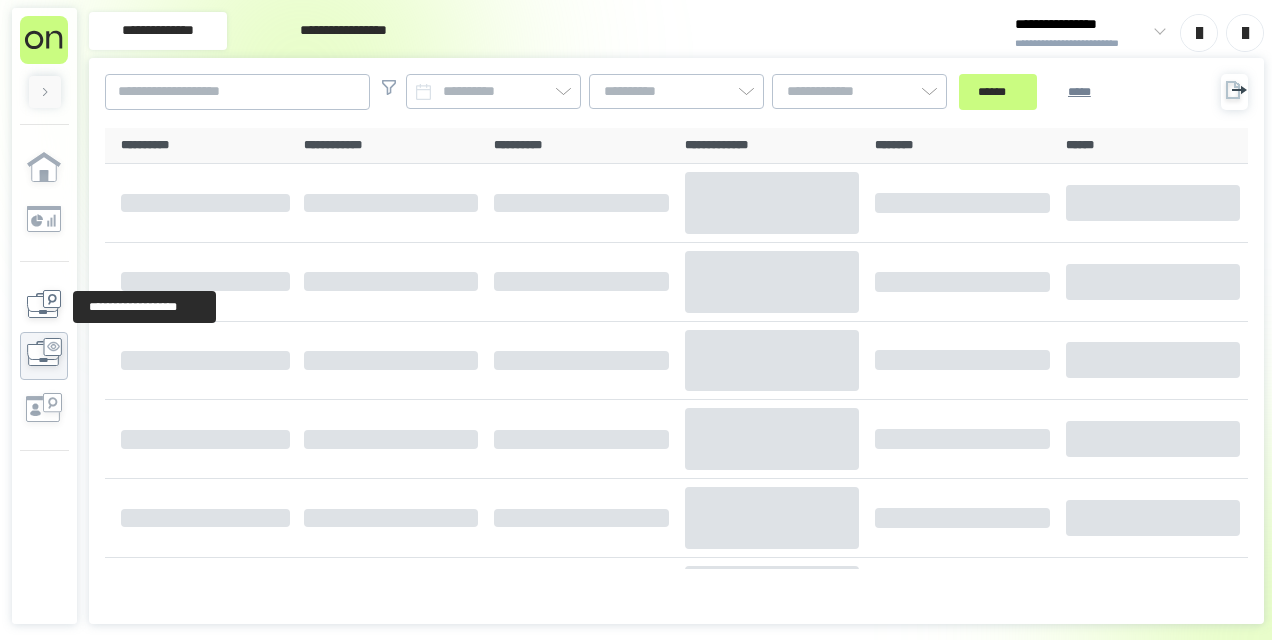 click 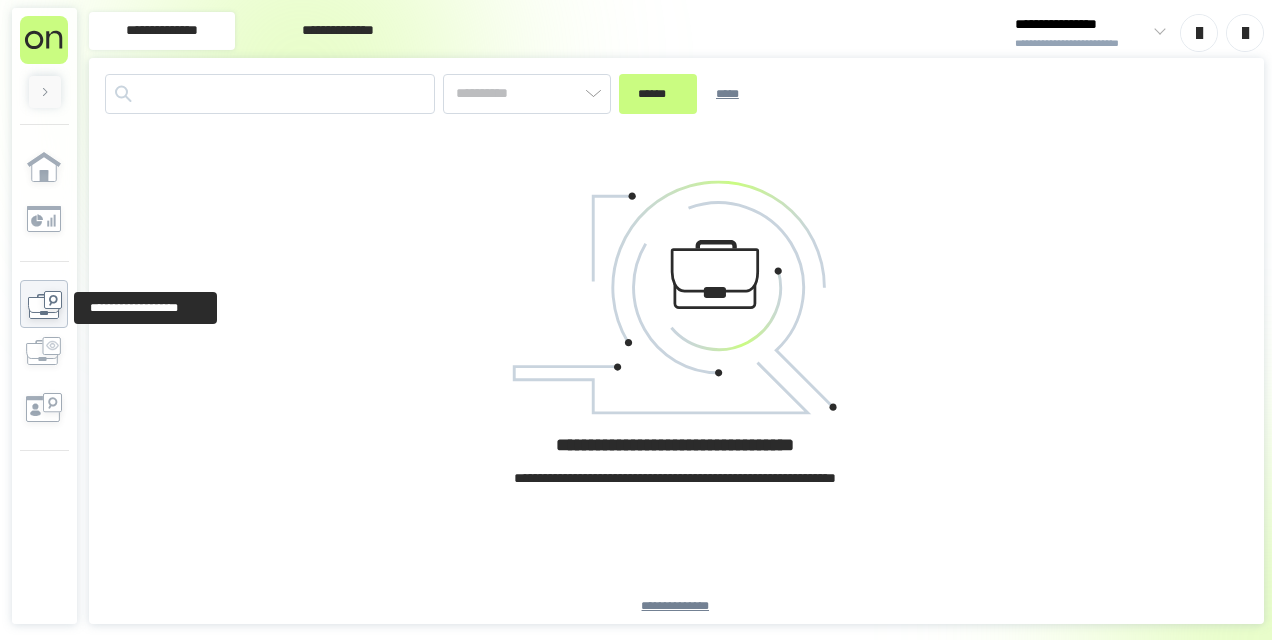type on "*********" 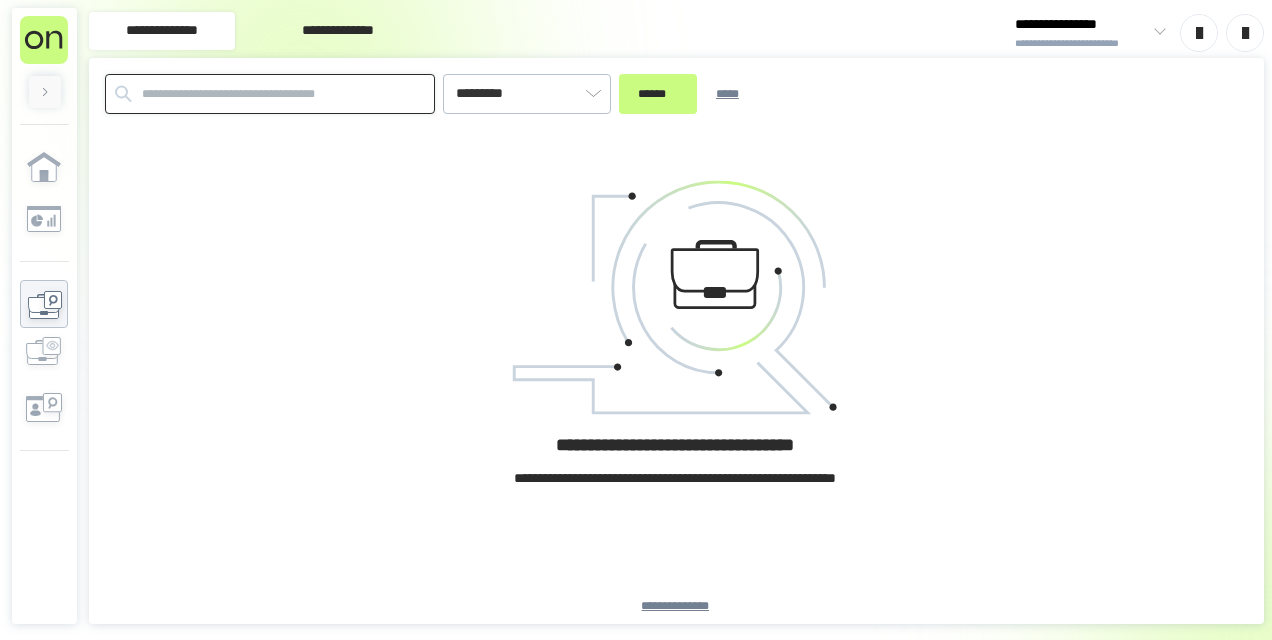 click at bounding box center [270, 94] 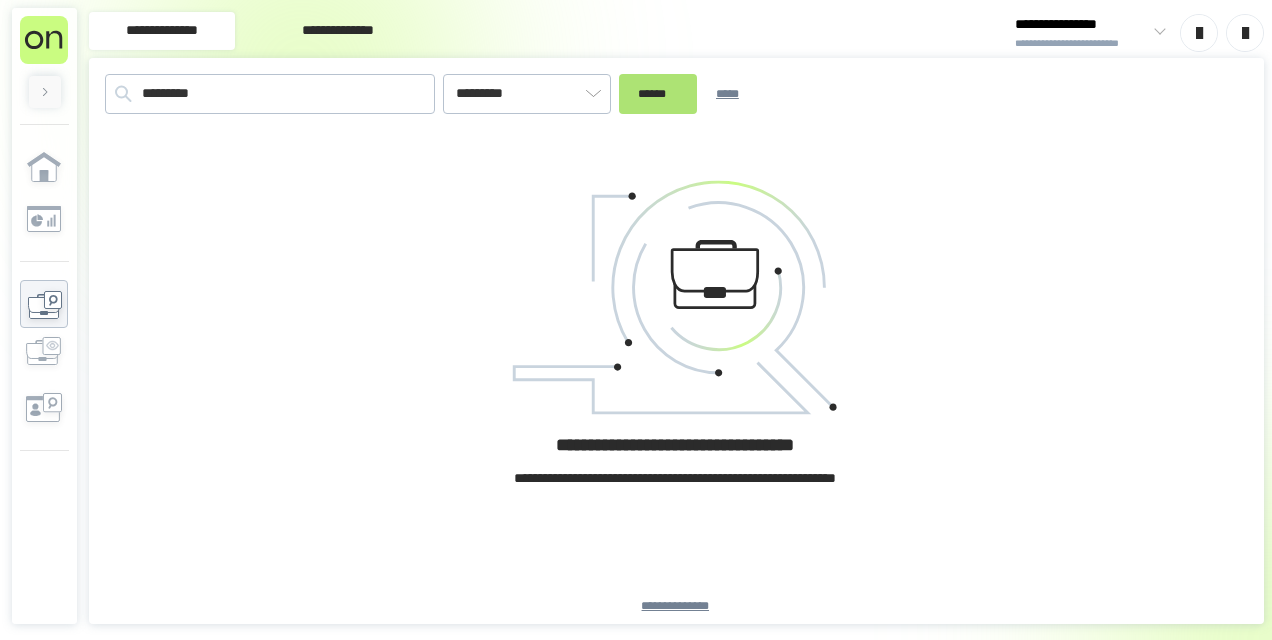 click on "******" at bounding box center (658, 93) 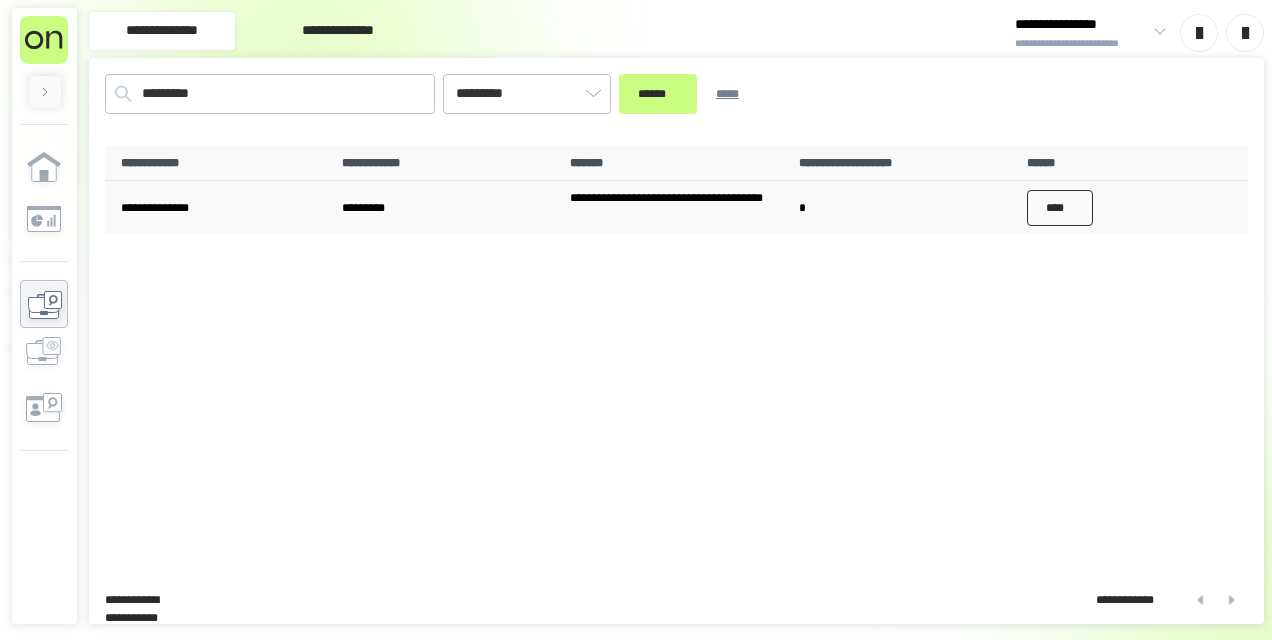 click on "****" at bounding box center [1060, 208] 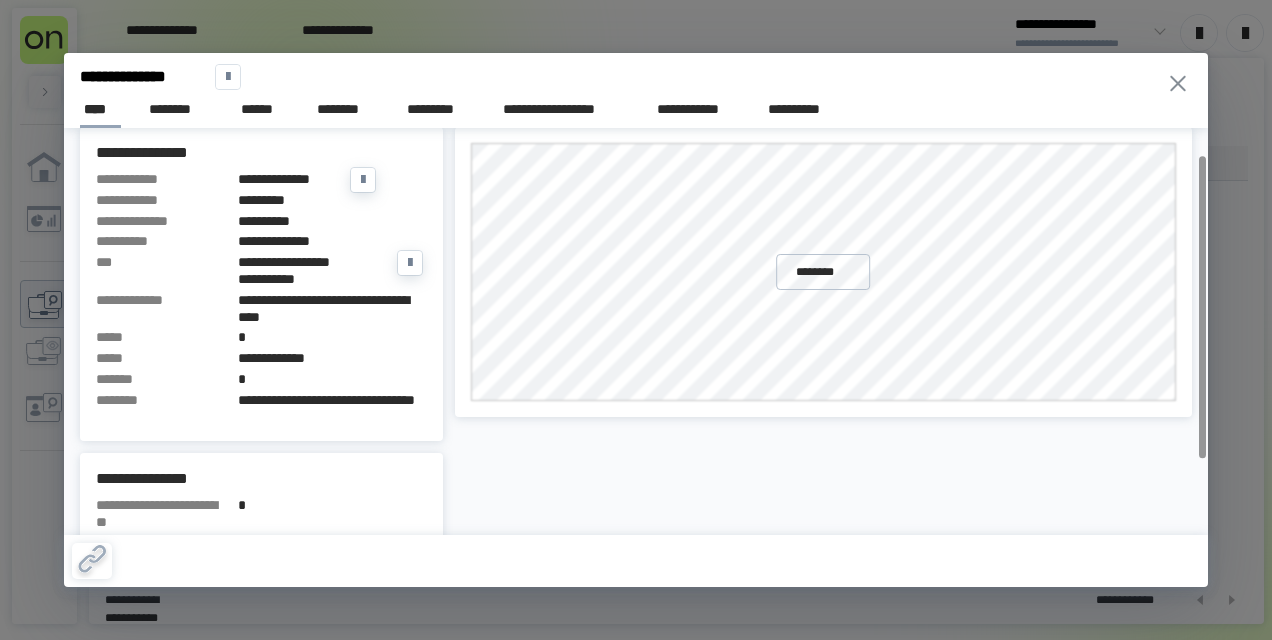 scroll, scrollTop: 0, scrollLeft: 0, axis: both 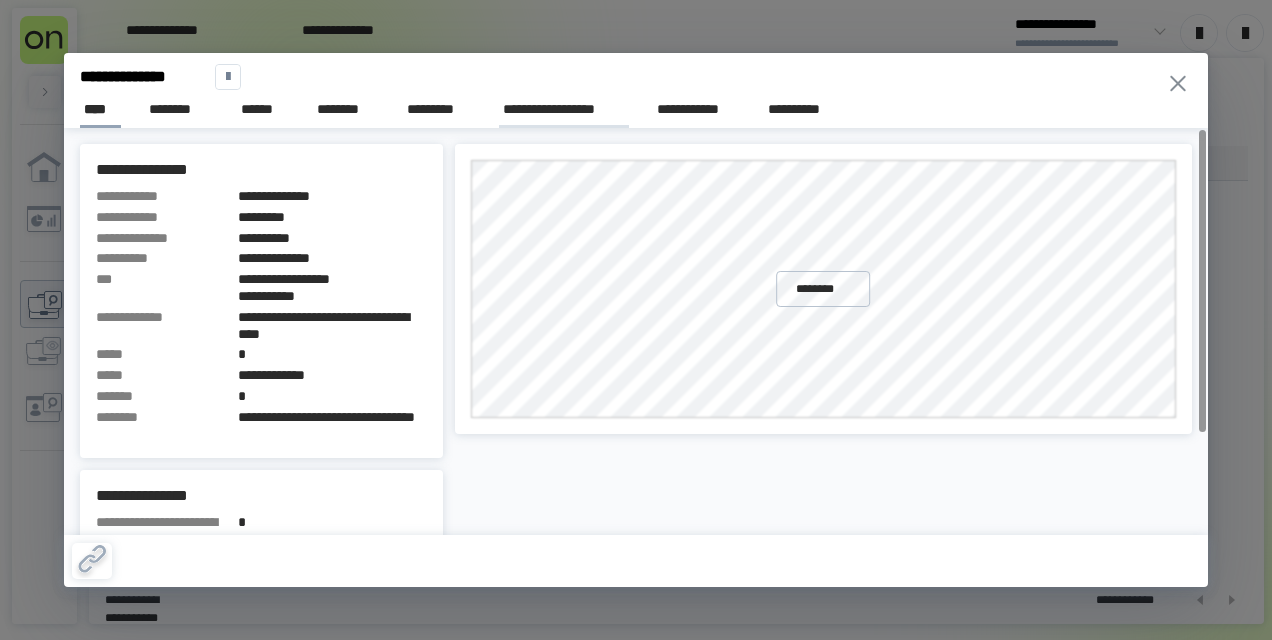 click on "**********" at bounding box center [564, 110] 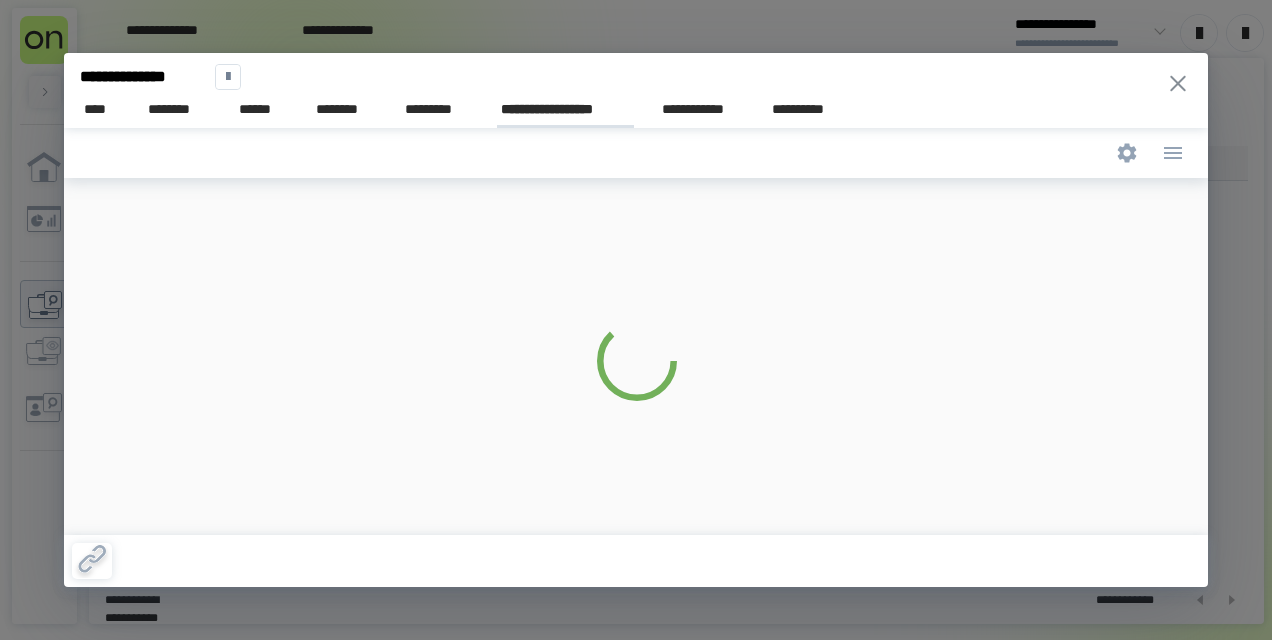 scroll, scrollTop: 0, scrollLeft: 0, axis: both 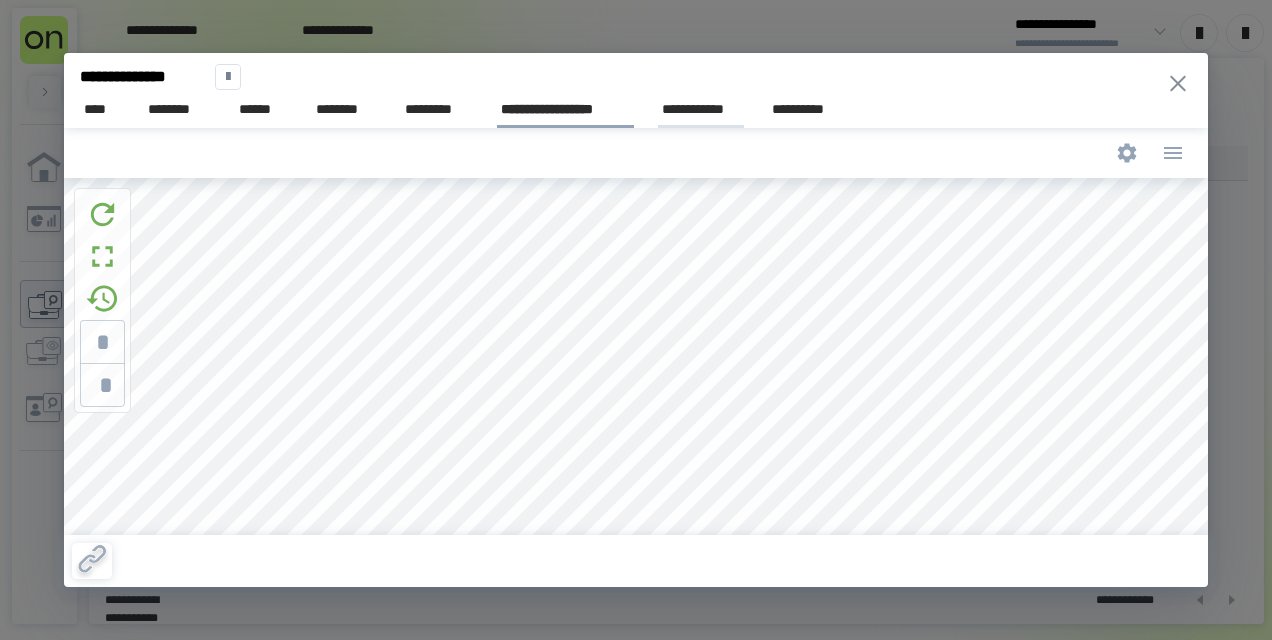 click on "**********" at bounding box center [701, 109] 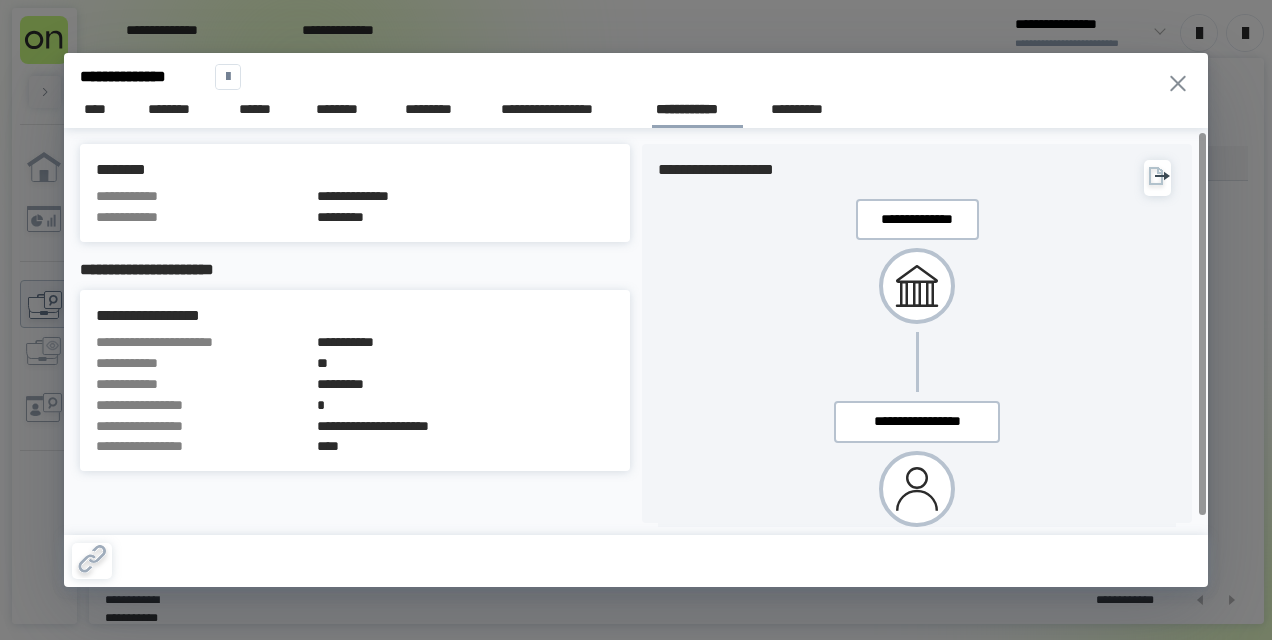 scroll, scrollTop: 22, scrollLeft: 0, axis: vertical 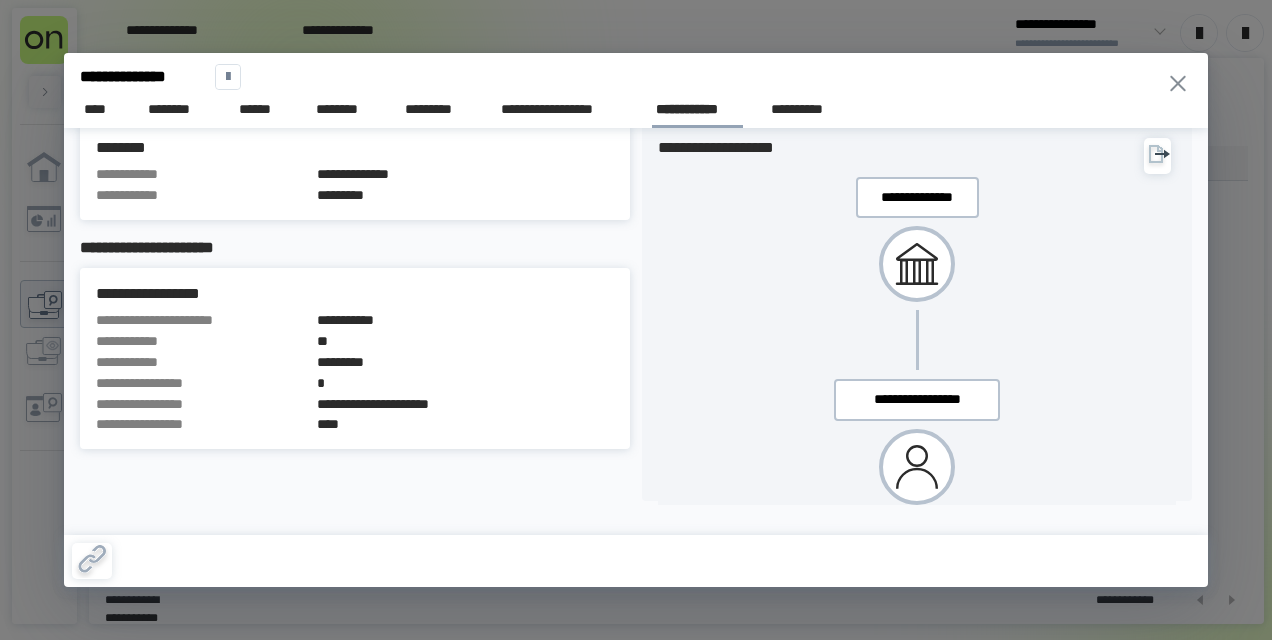 click 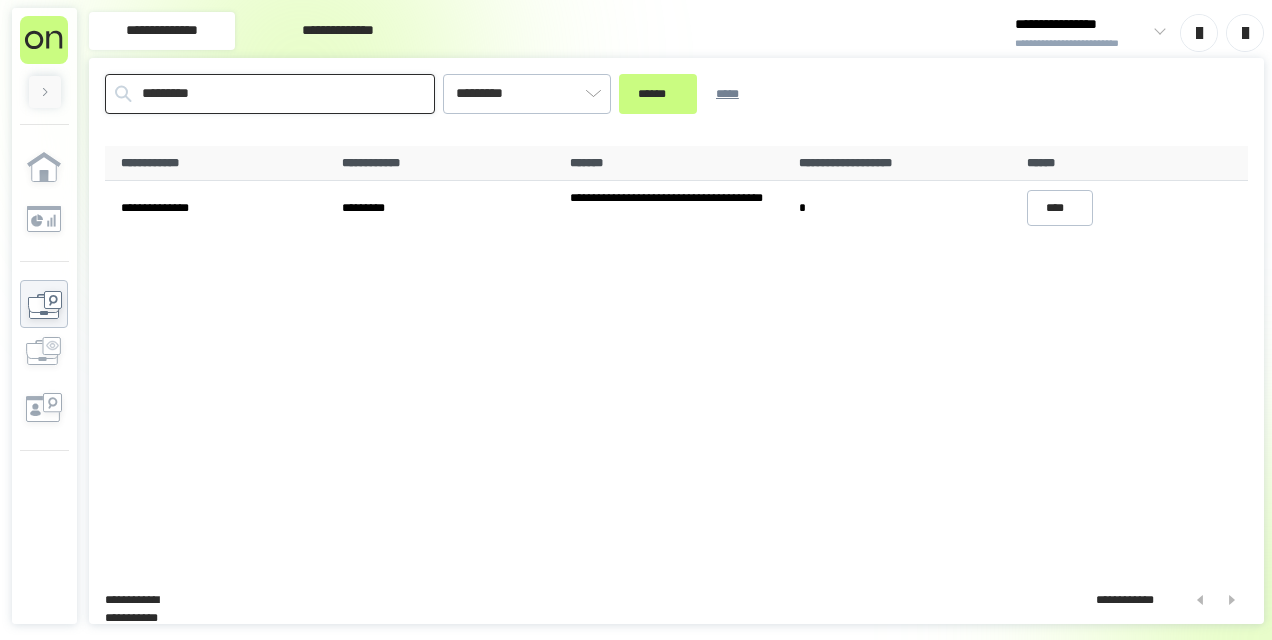 drag, startPoint x: 172, startPoint y: 84, endPoint x: 0, endPoint y: 74, distance: 172.29045 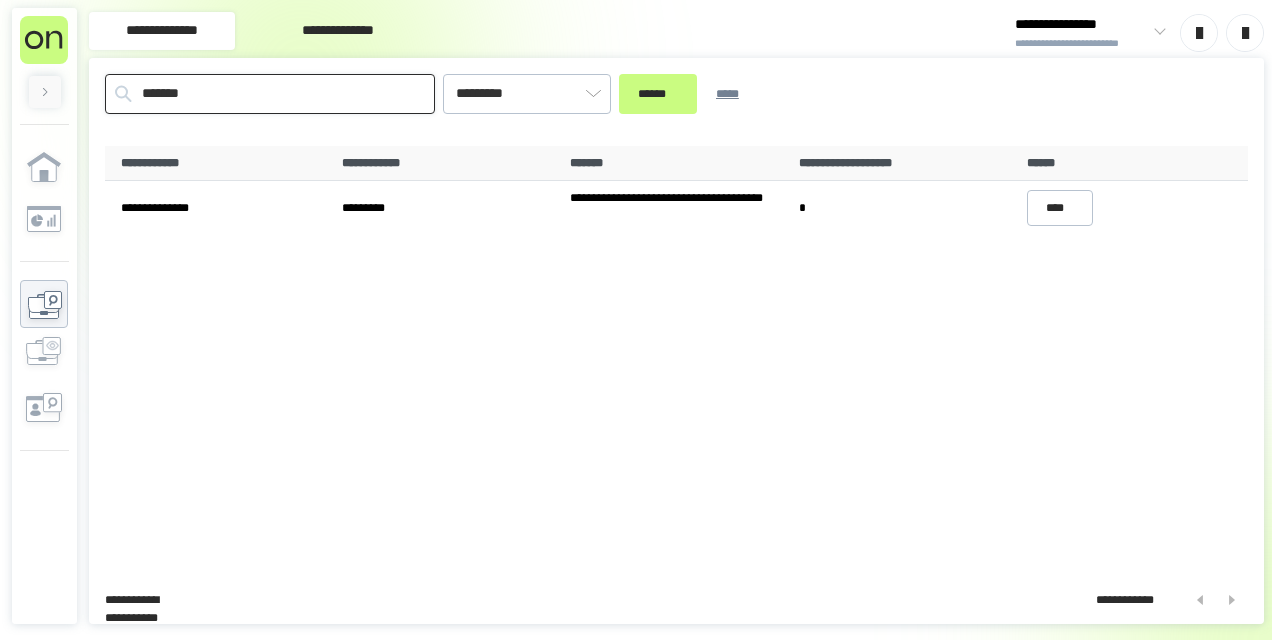 type on "*******" 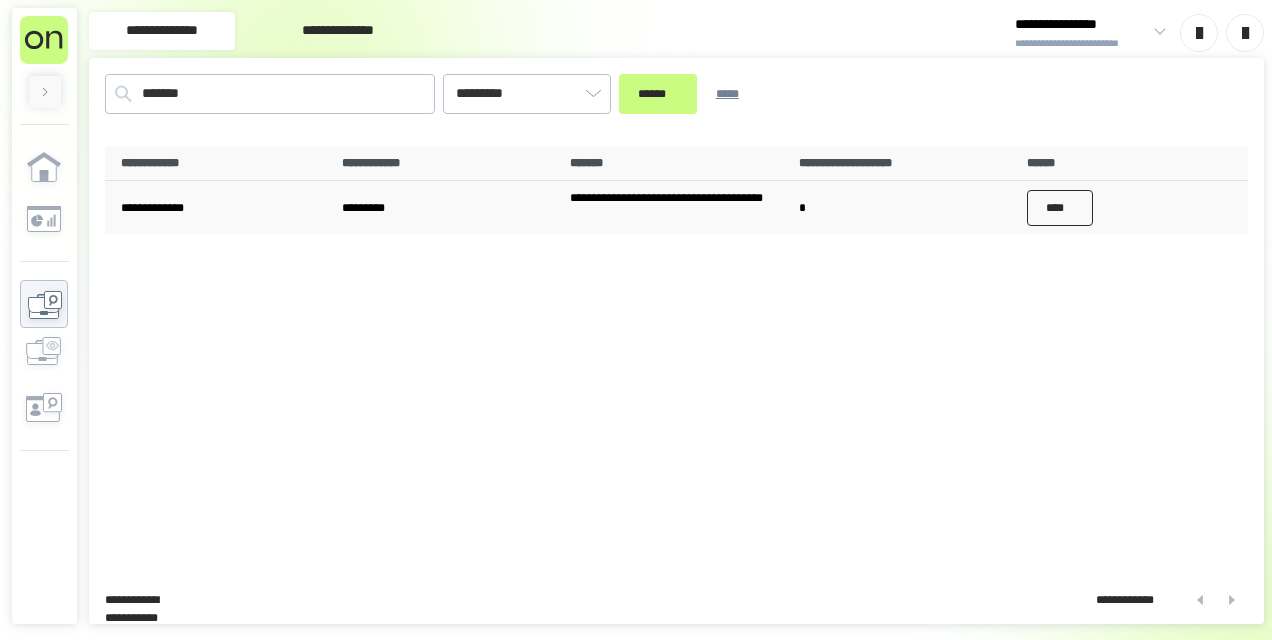 click on "****" at bounding box center [1060, 208] 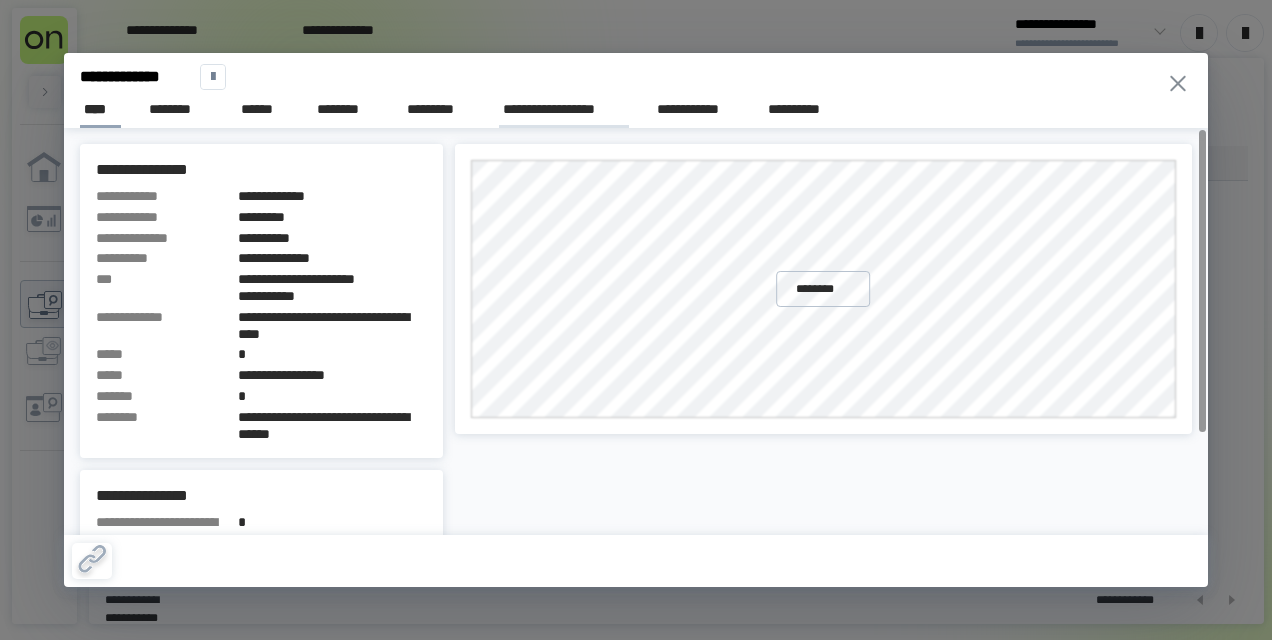click on "**********" at bounding box center (564, 109) 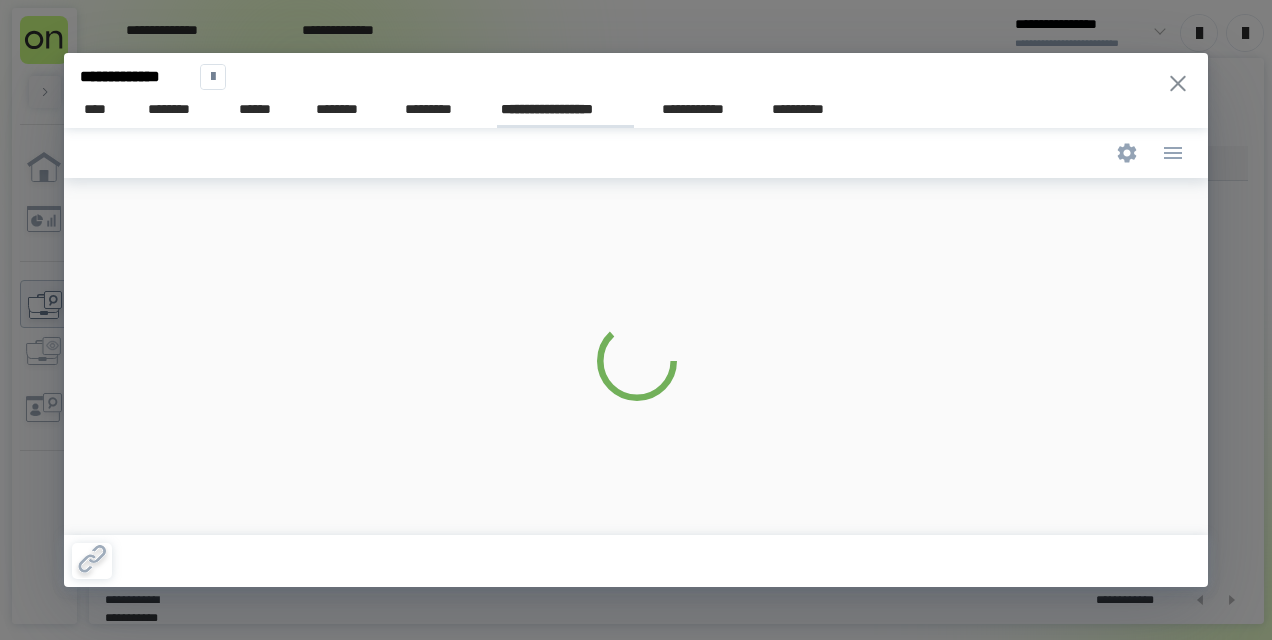 scroll, scrollTop: 0, scrollLeft: 0, axis: both 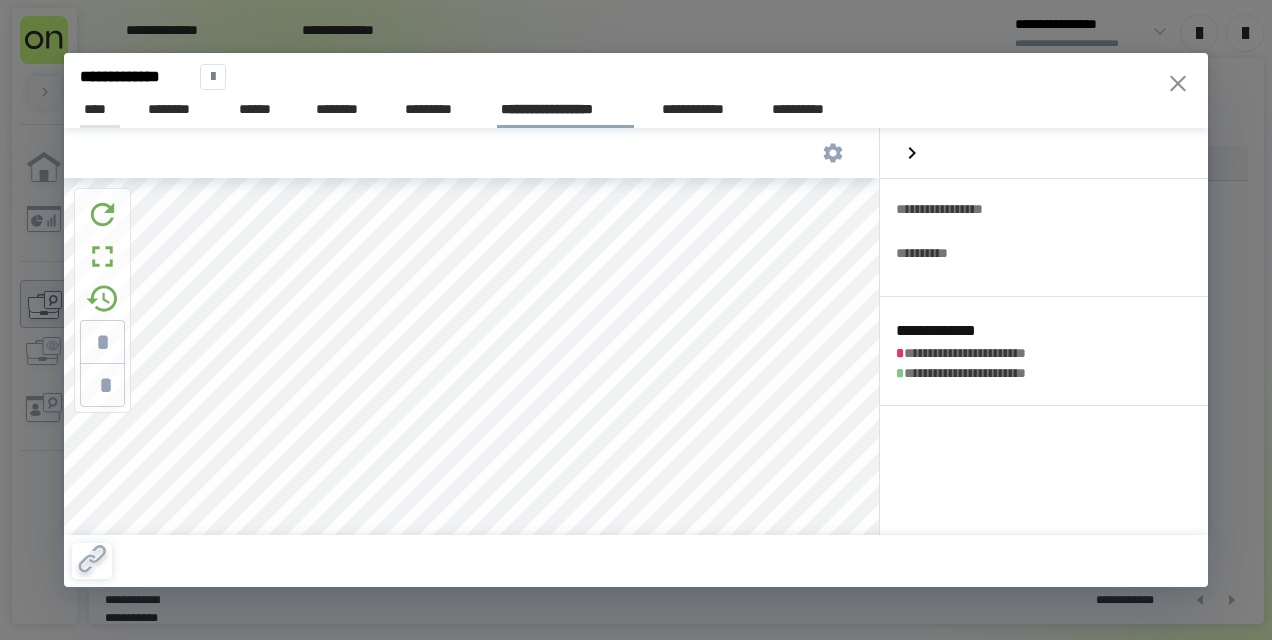 click on "****" at bounding box center [100, 109] 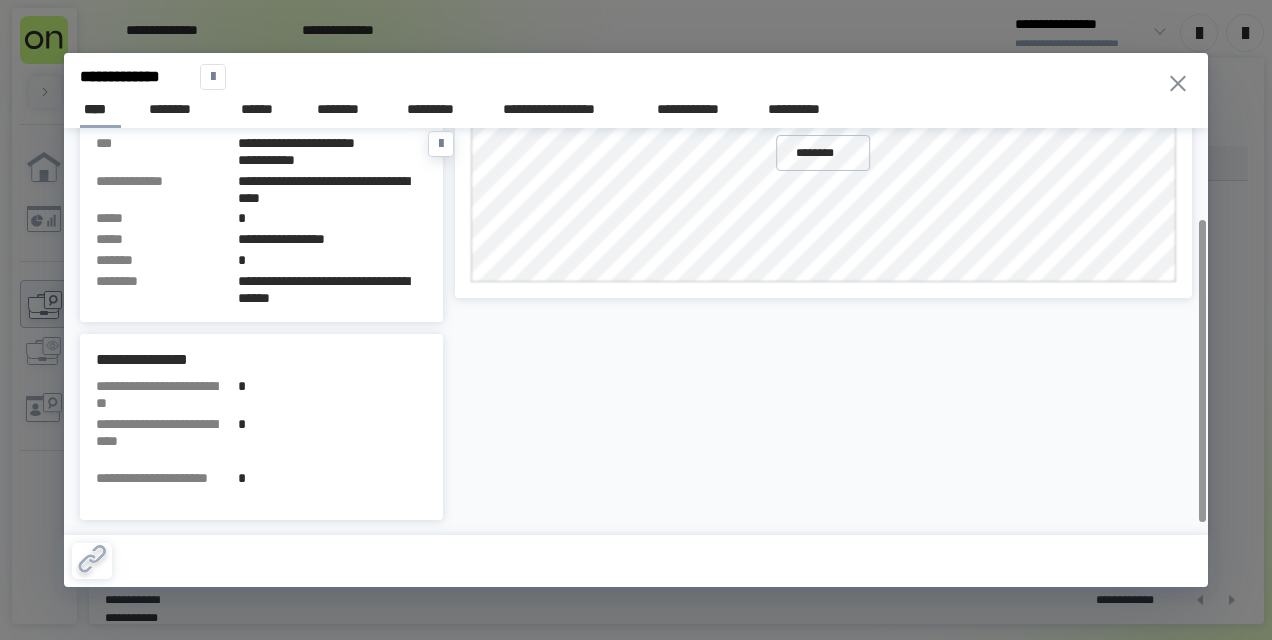 scroll, scrollTop: 37, scrollLeft: 0, axis: vertical 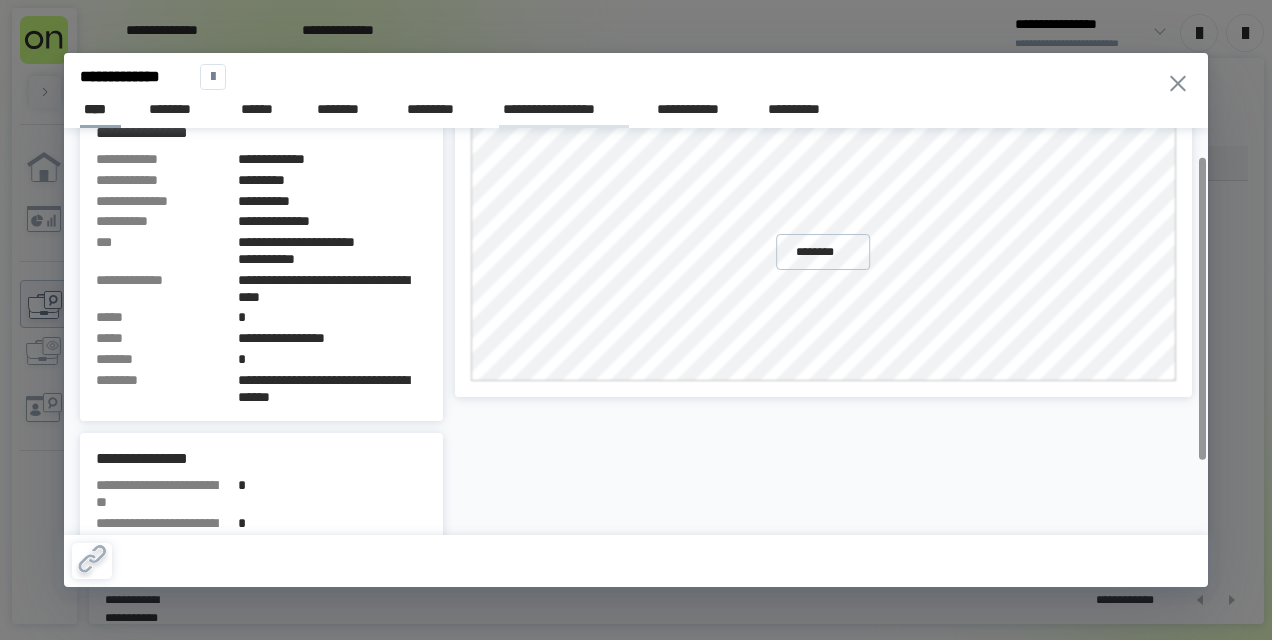 click on "**********" at bounding box center (564, 109) 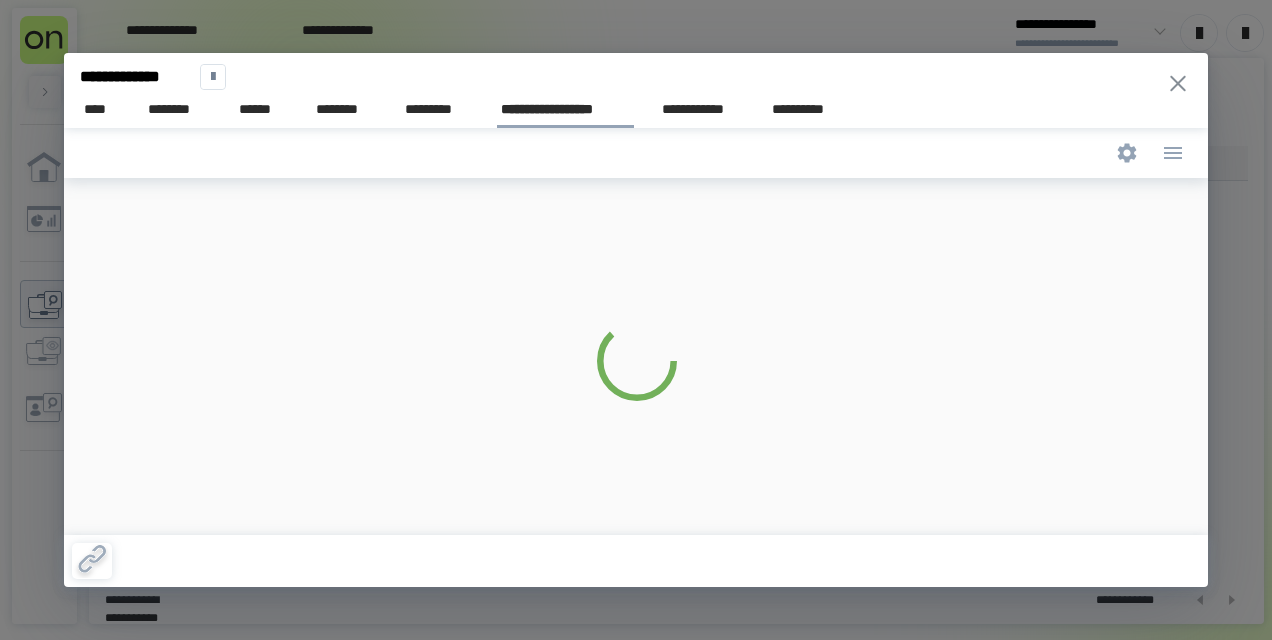 scroll, scrollTop: 0, scrollLeft: 0, axis: both 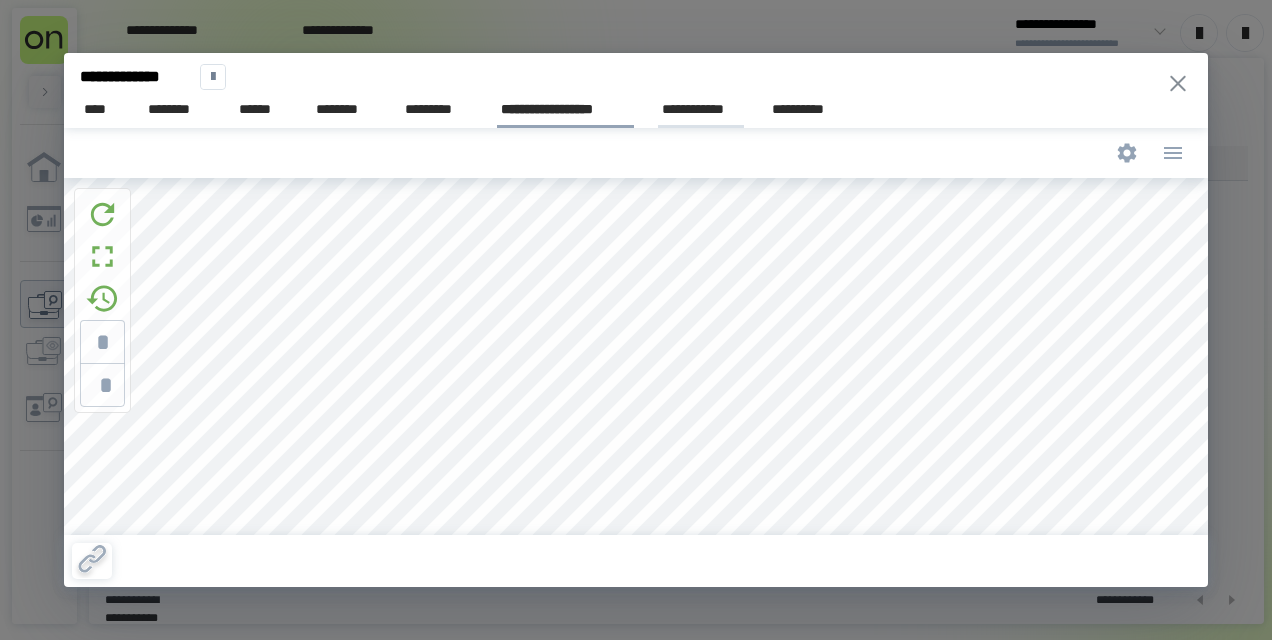 click on "**********" at bounding box center (701, 109) 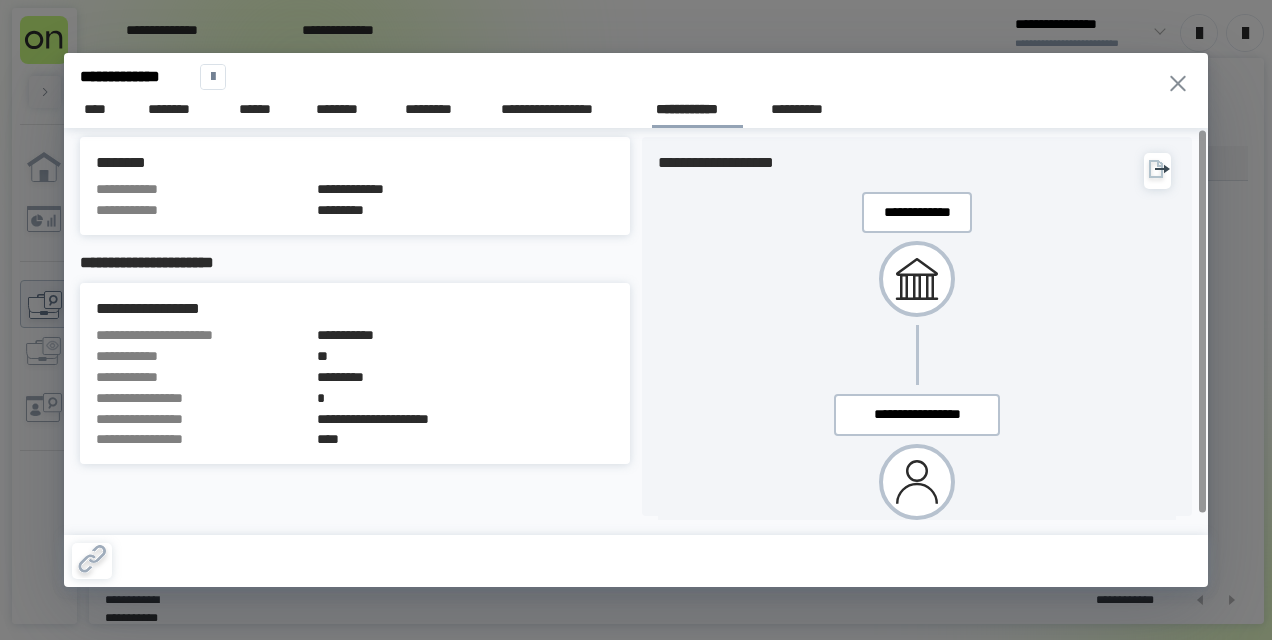 scroll, scrollTop: 0, scrollLeft: 0, axis: both 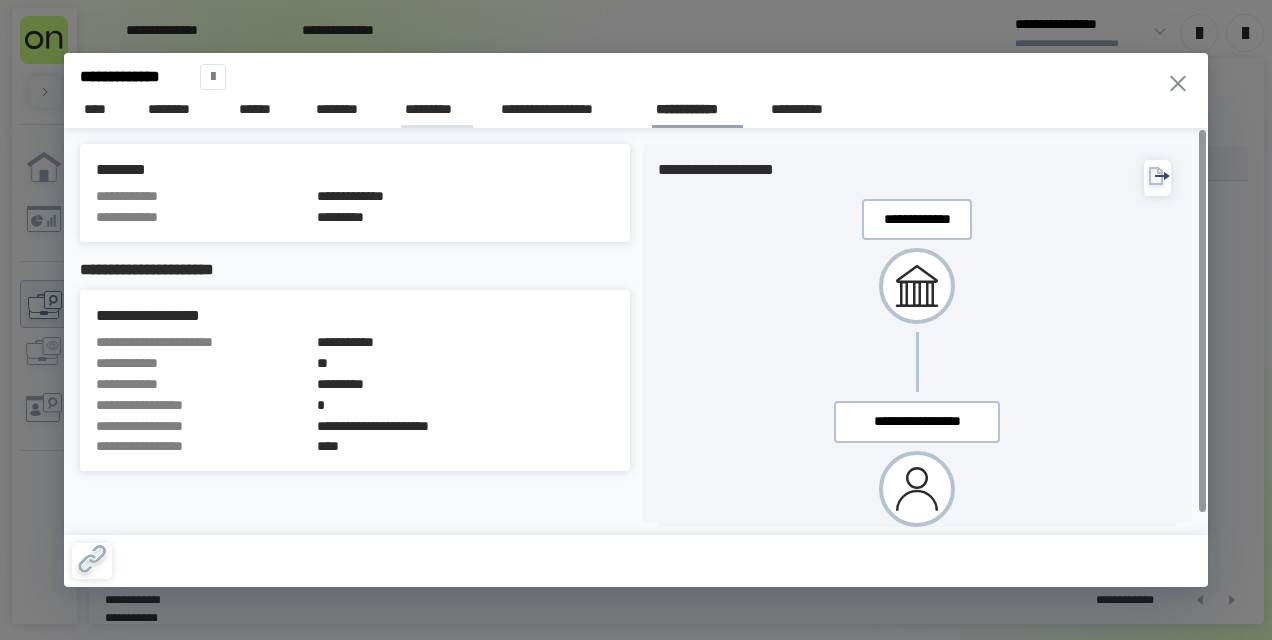 click on "*********" at bounding box center [437, 109] 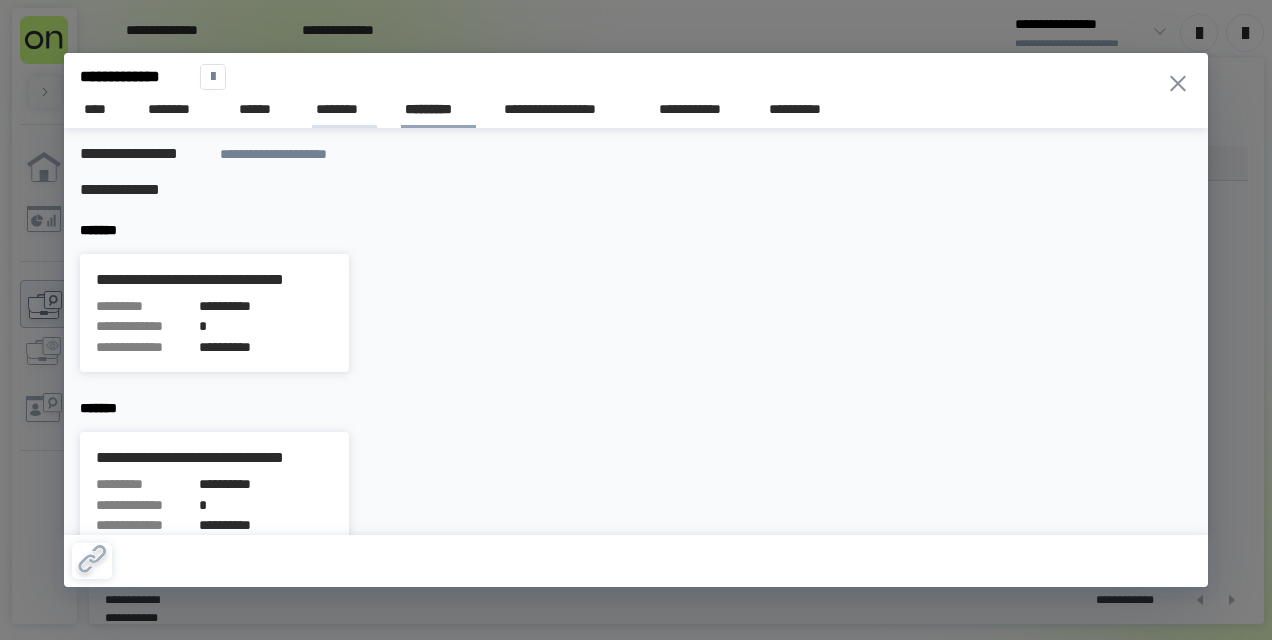click on "********" at bounding box center [344, 109] 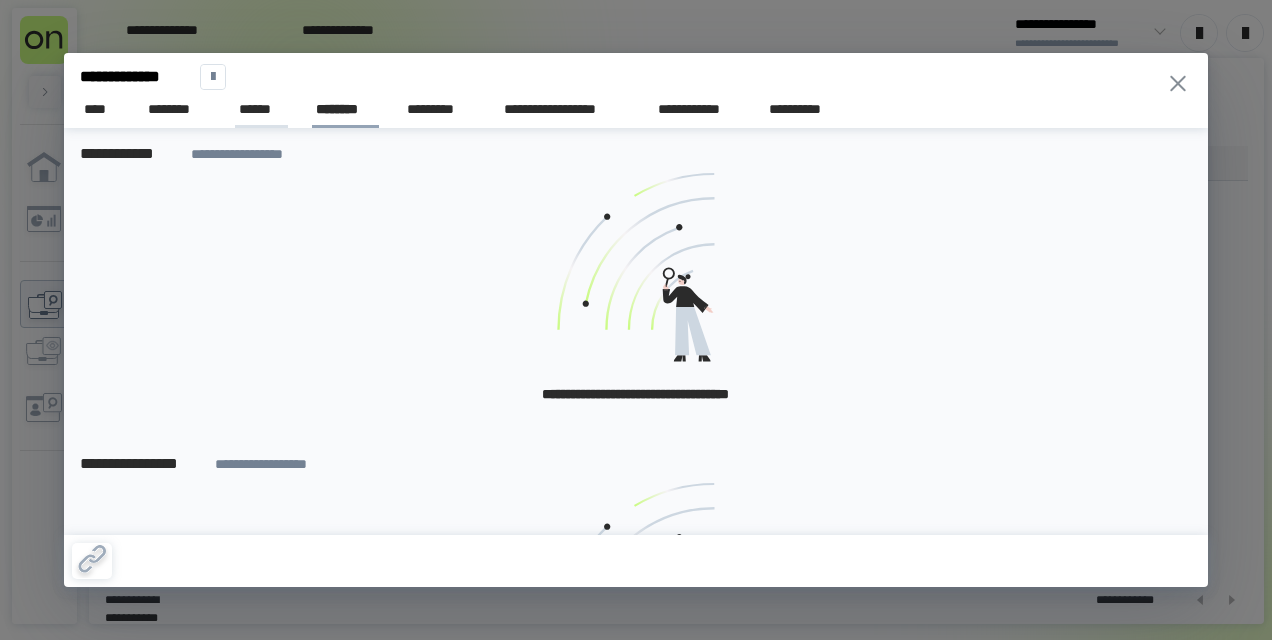 click on "******" at bounding box center [261, 109] 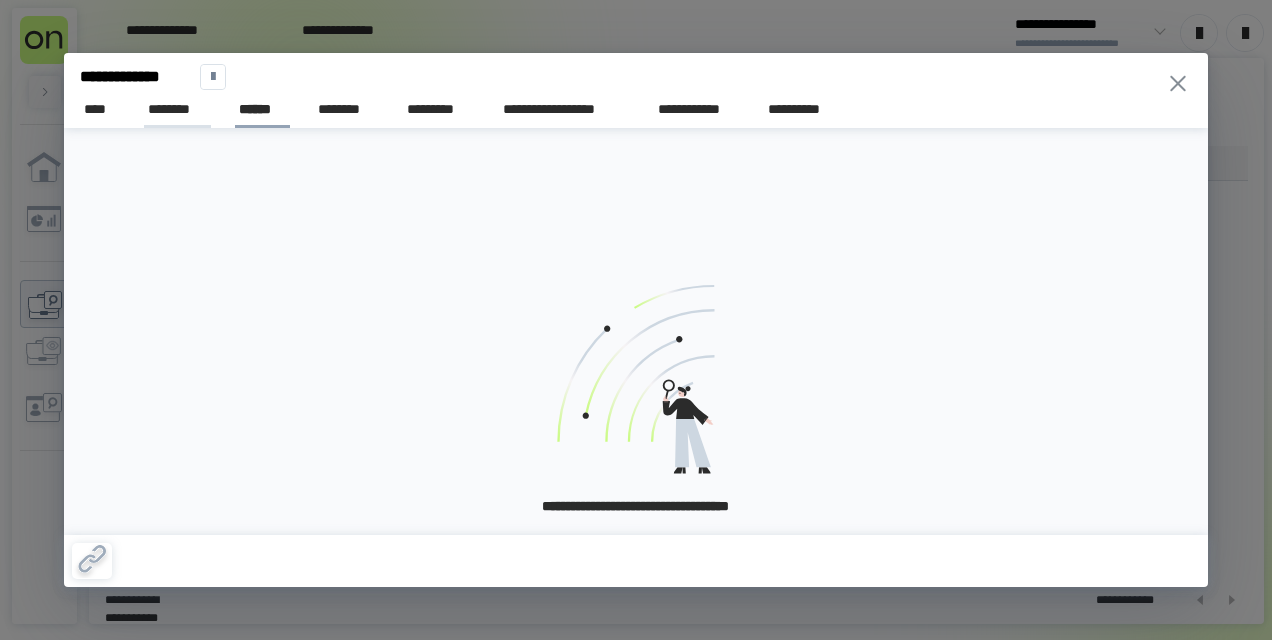 click on "********" at bounding box center [178, 109] 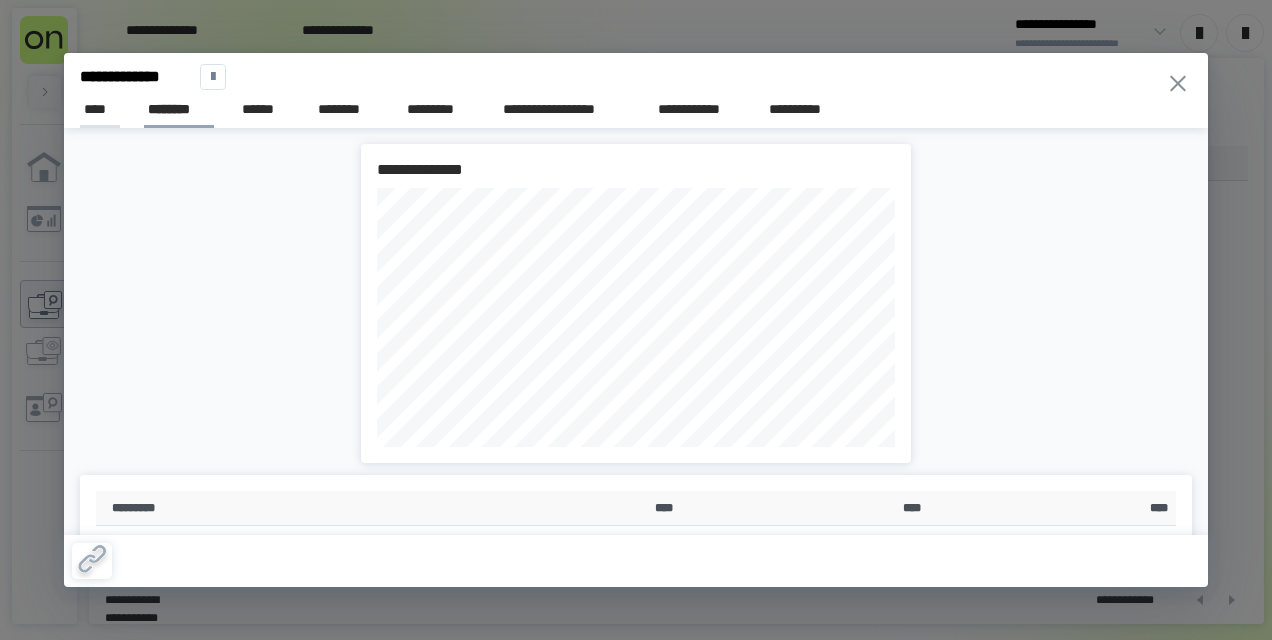 click on "****" at bounding box center (100, 109) 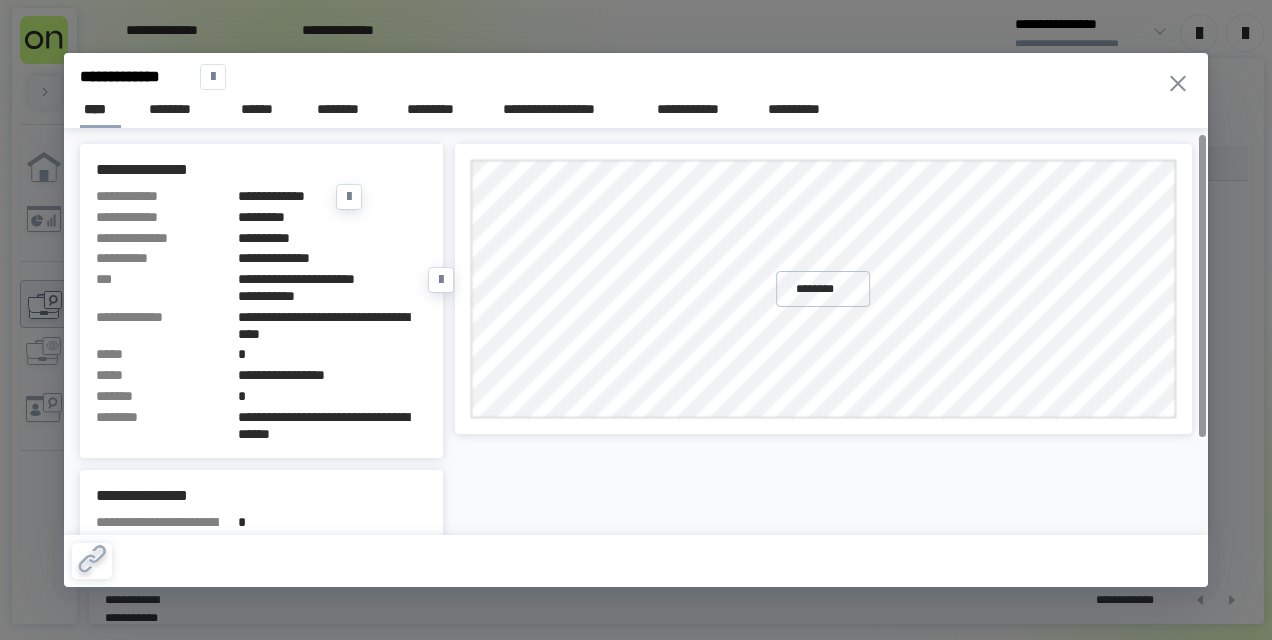 scroll, scrollTop: 100, scrollLeft: 0, axis: vertical 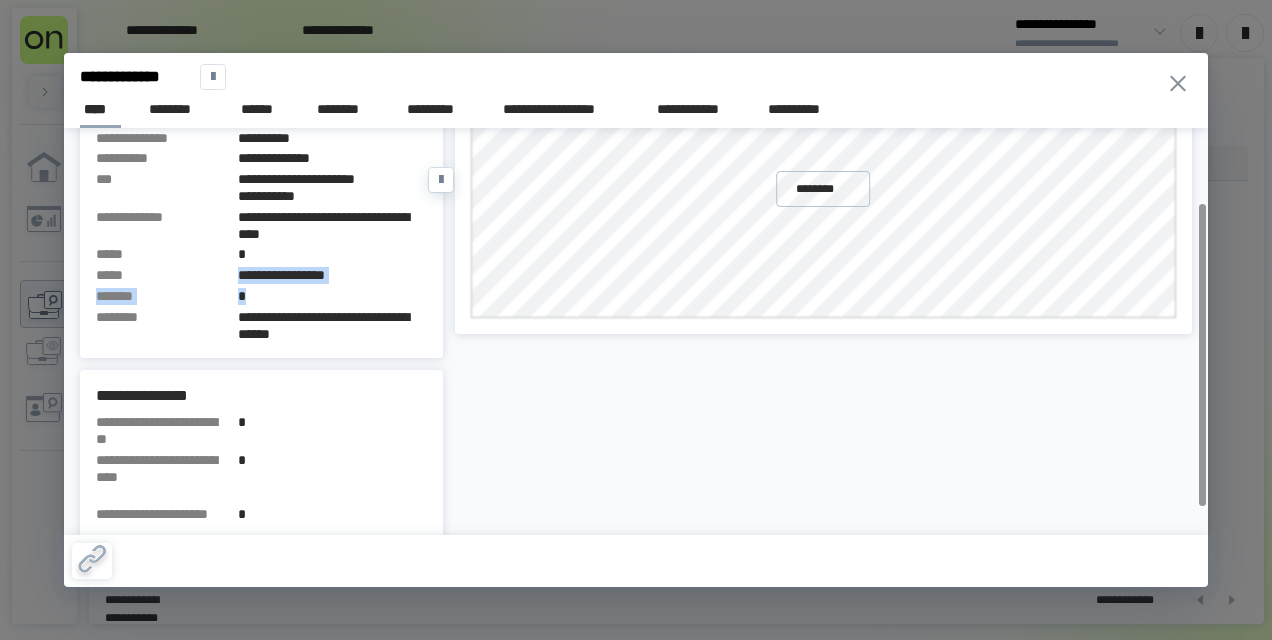 drag, startPoint x: 240, startPoint y: 277, endPoint x: 312, endPoint y: 281, distance: 72.11102 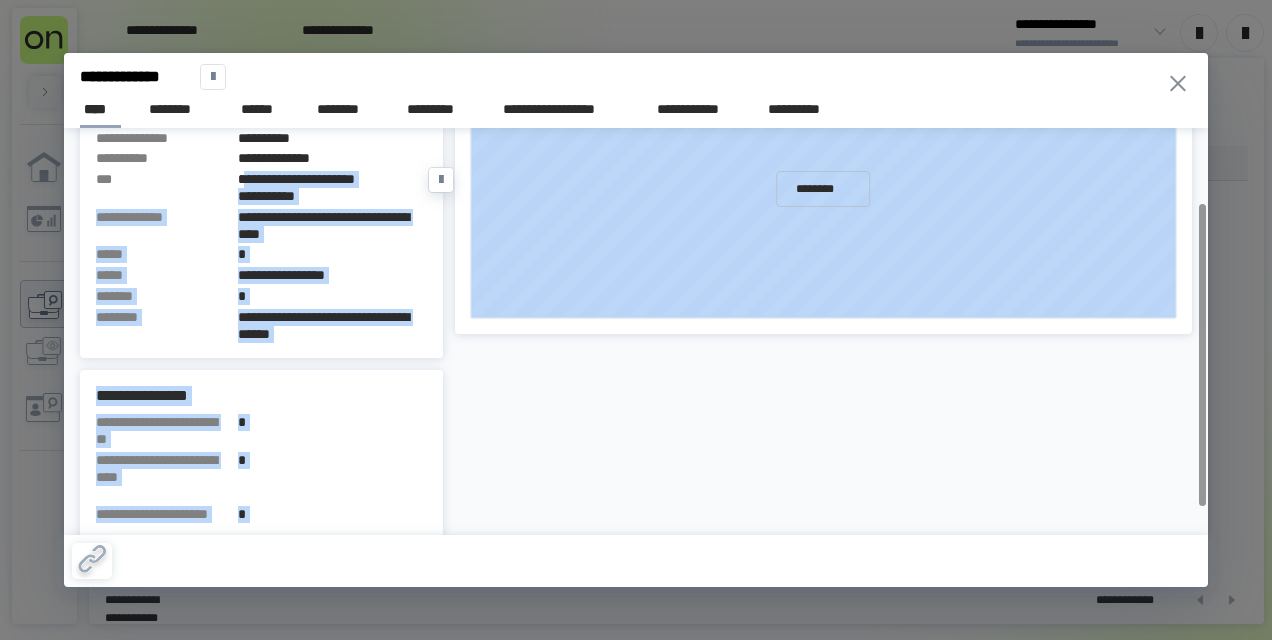 click on "**********" at bounding box center [636, 320] 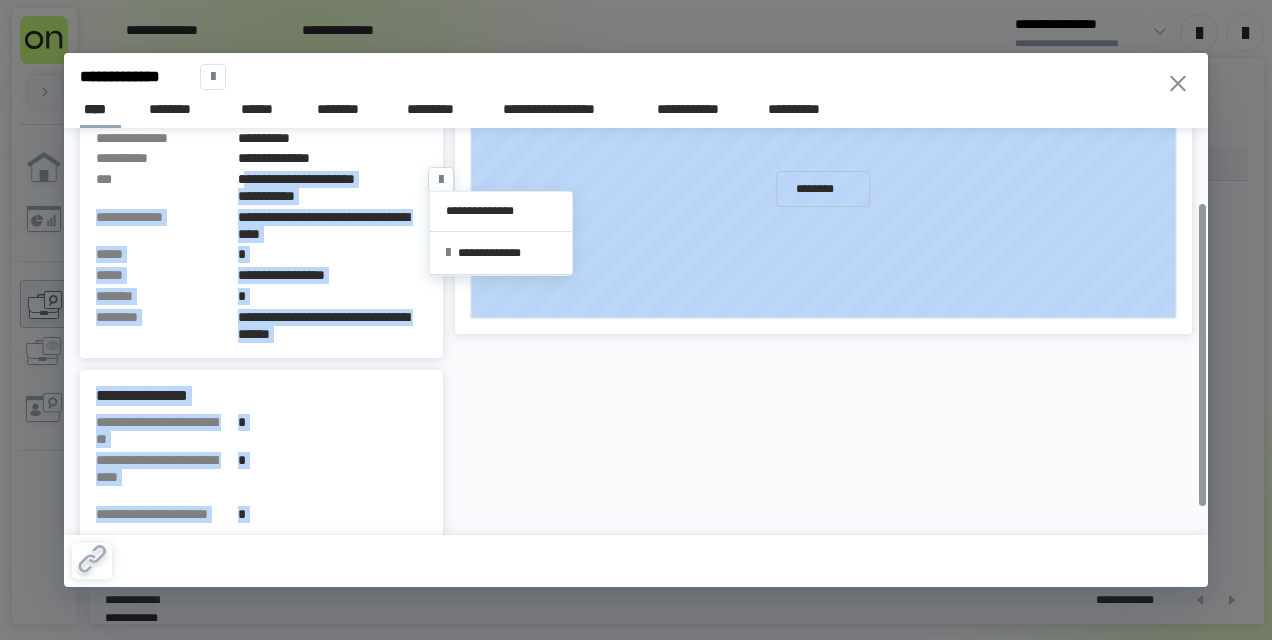 drag, startPoint x: 437, startPoint y: 190, endPoint x: 322, endPoint y: 184, distance: 115.15642 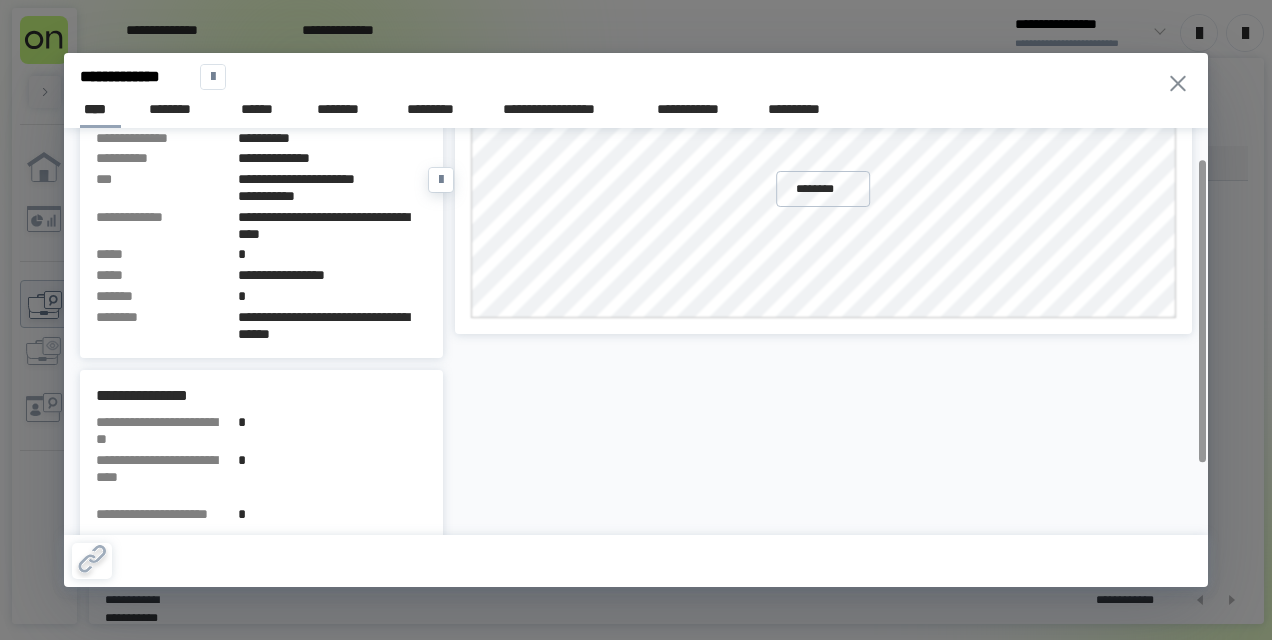 scroll, scrollTop: 0, scrollLeft: 0, axis: both 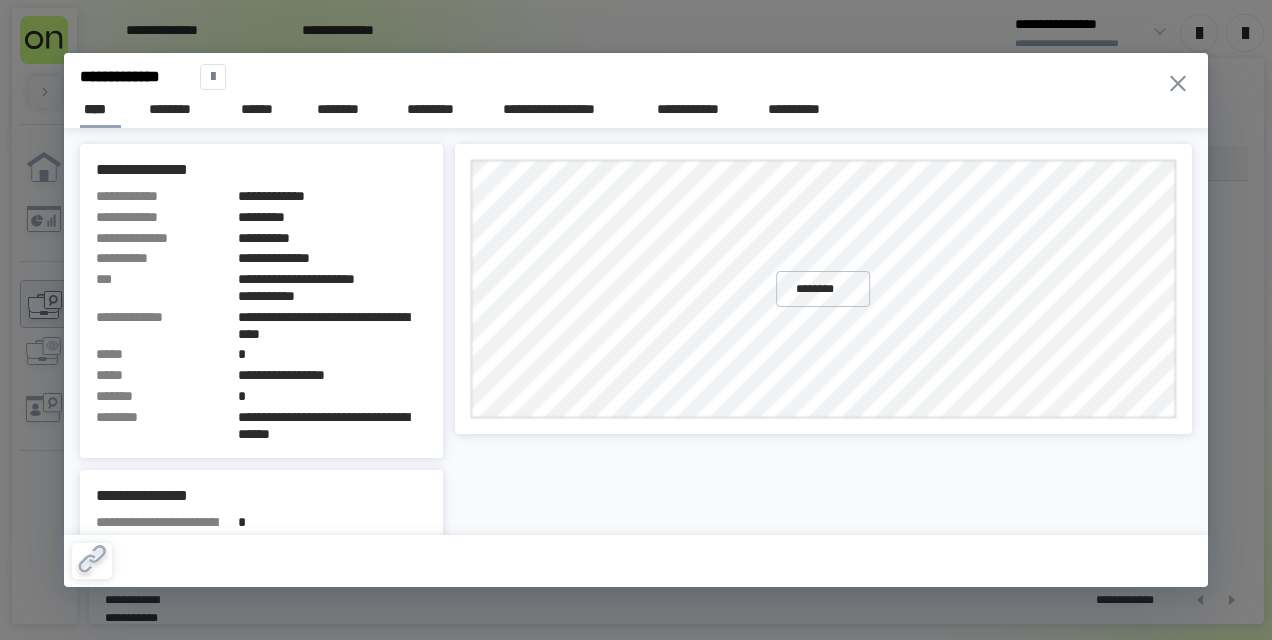 click 